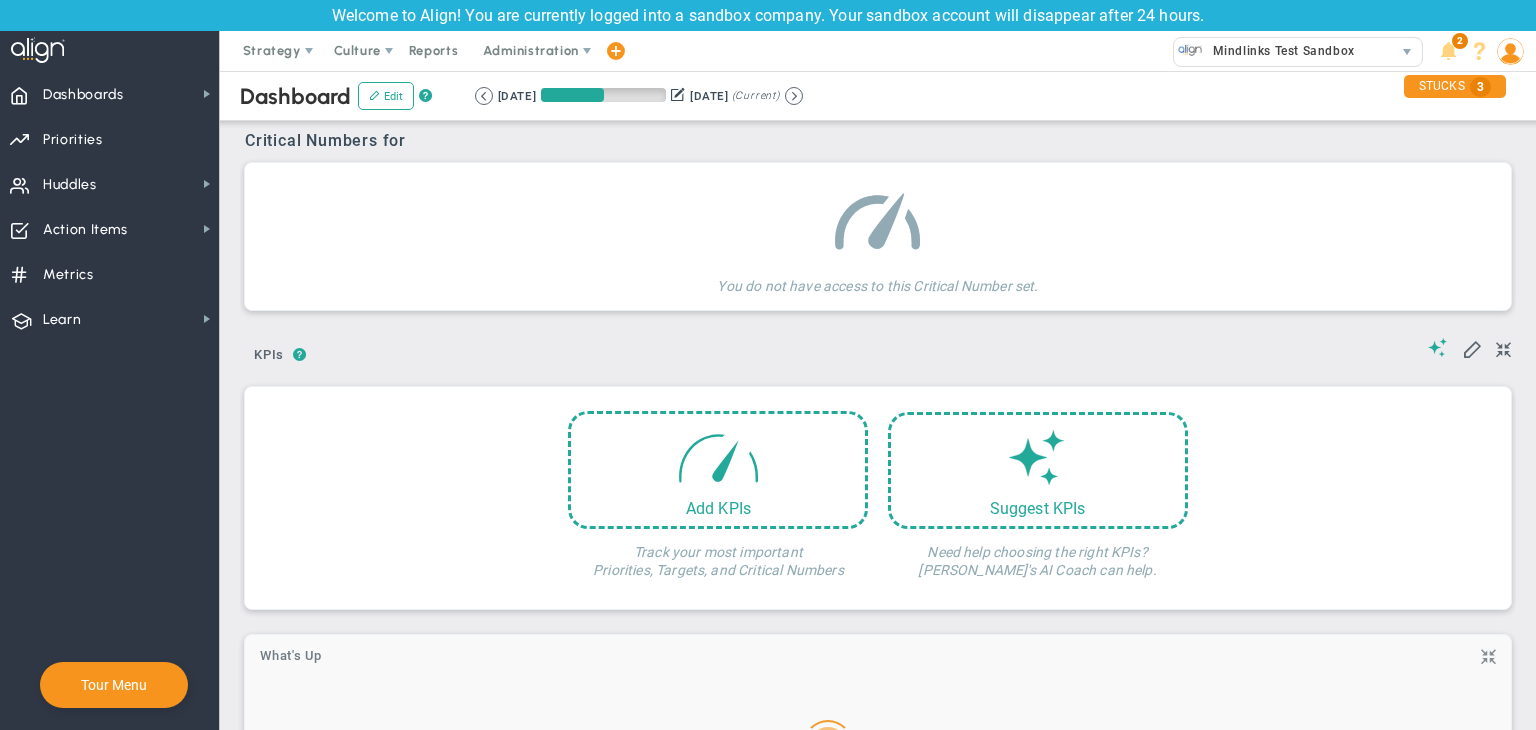 scroll, scrollTop: 0, scrollLeft: 0, axis: both 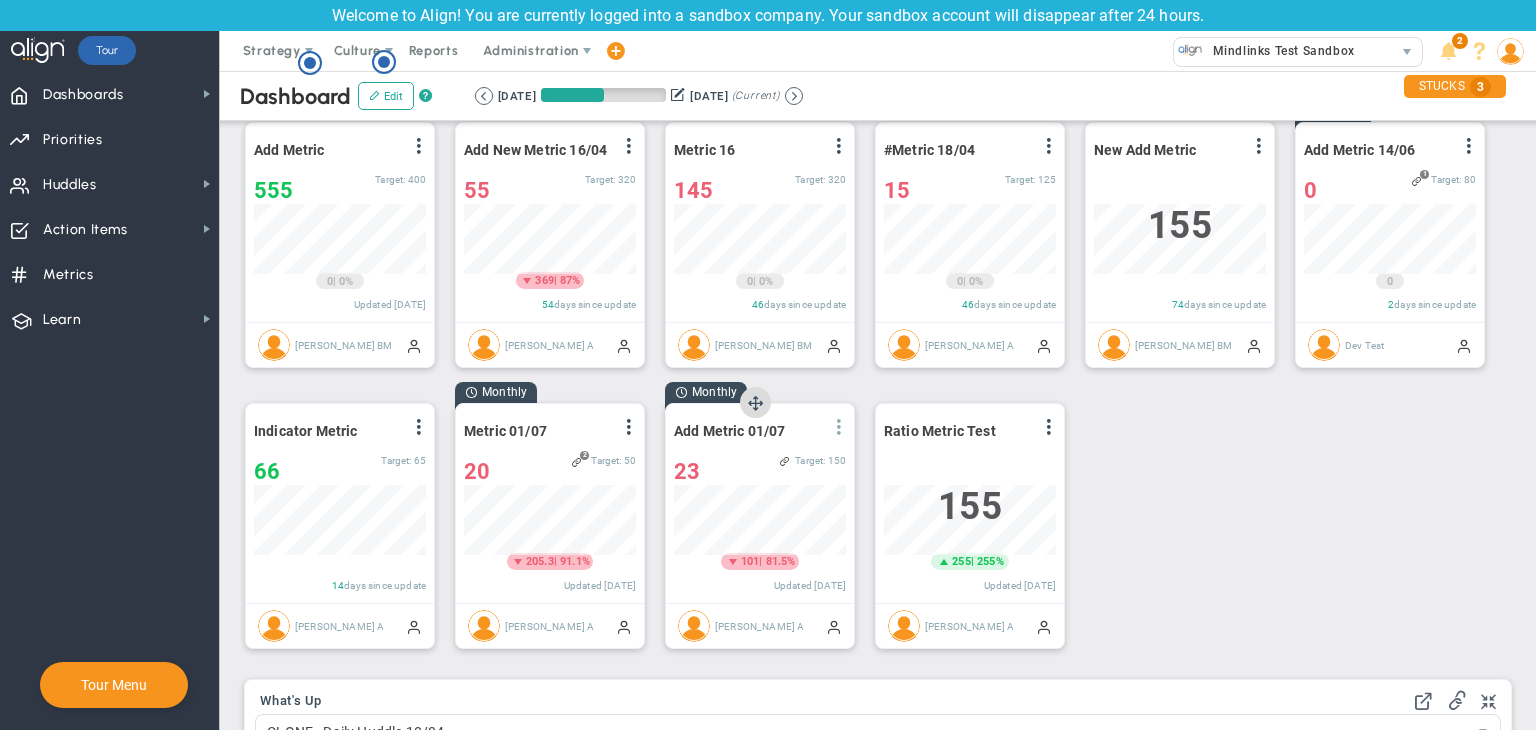 click at bounding box center (839, 427) 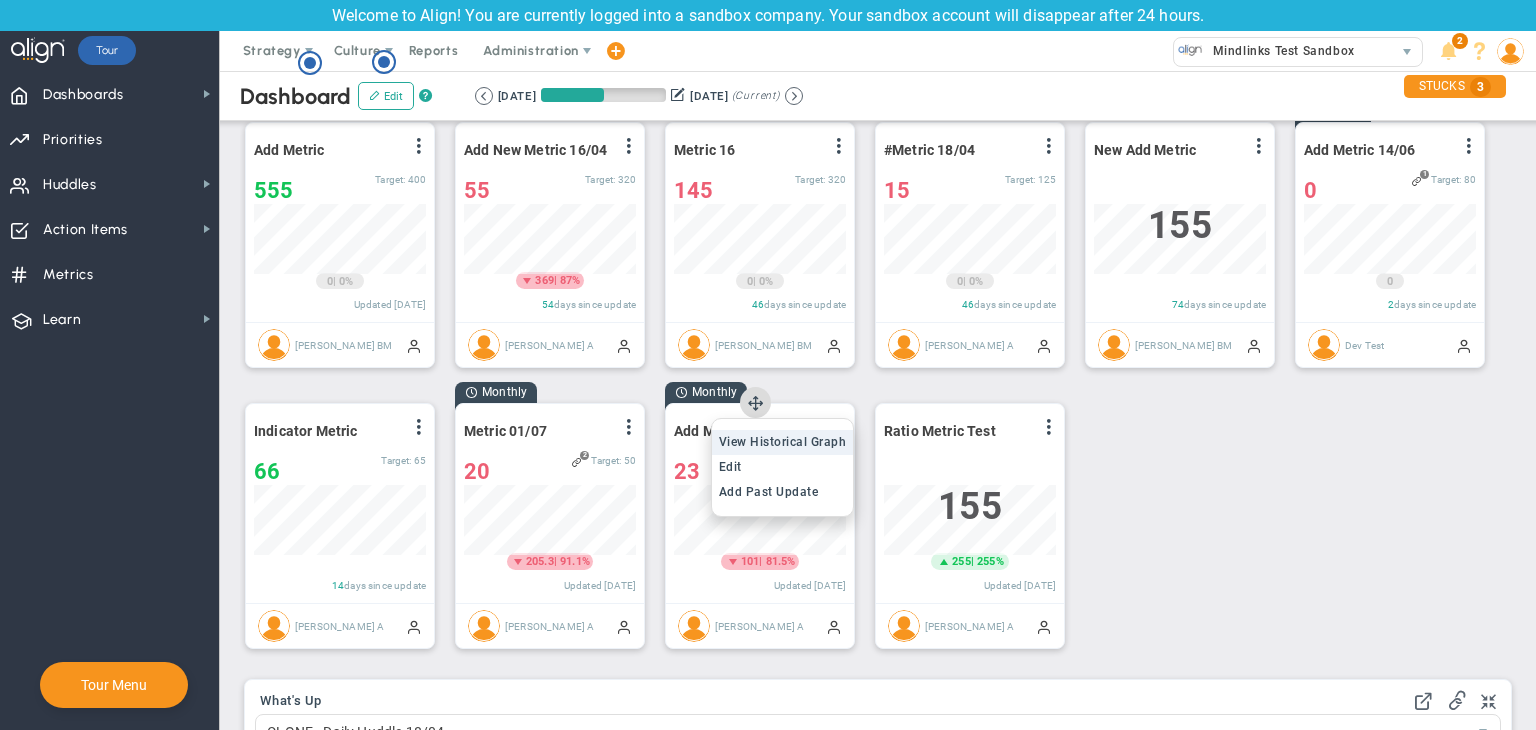 click on "View Historical Graph" at bounding box center [783, 442] 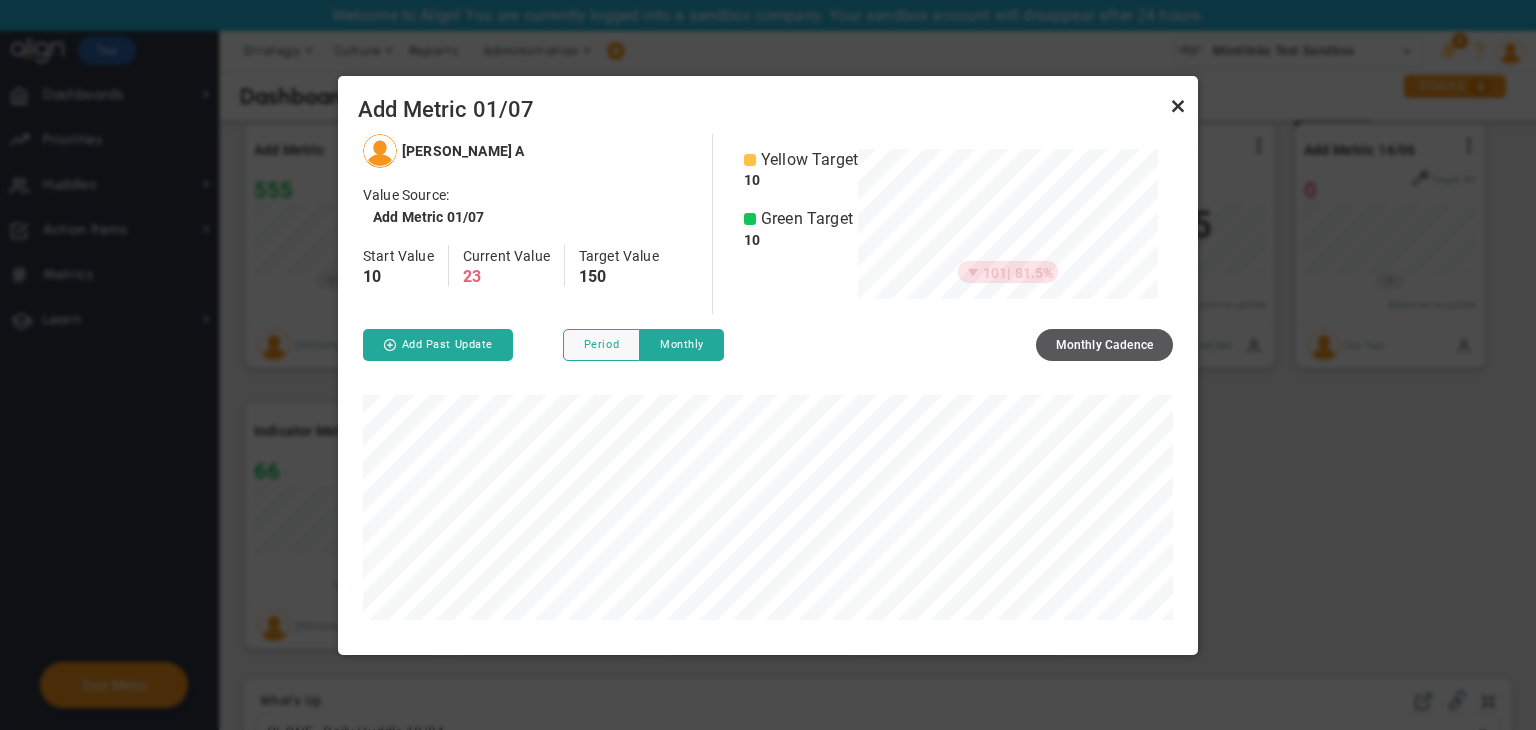 click at bounding box center (1178, 106) 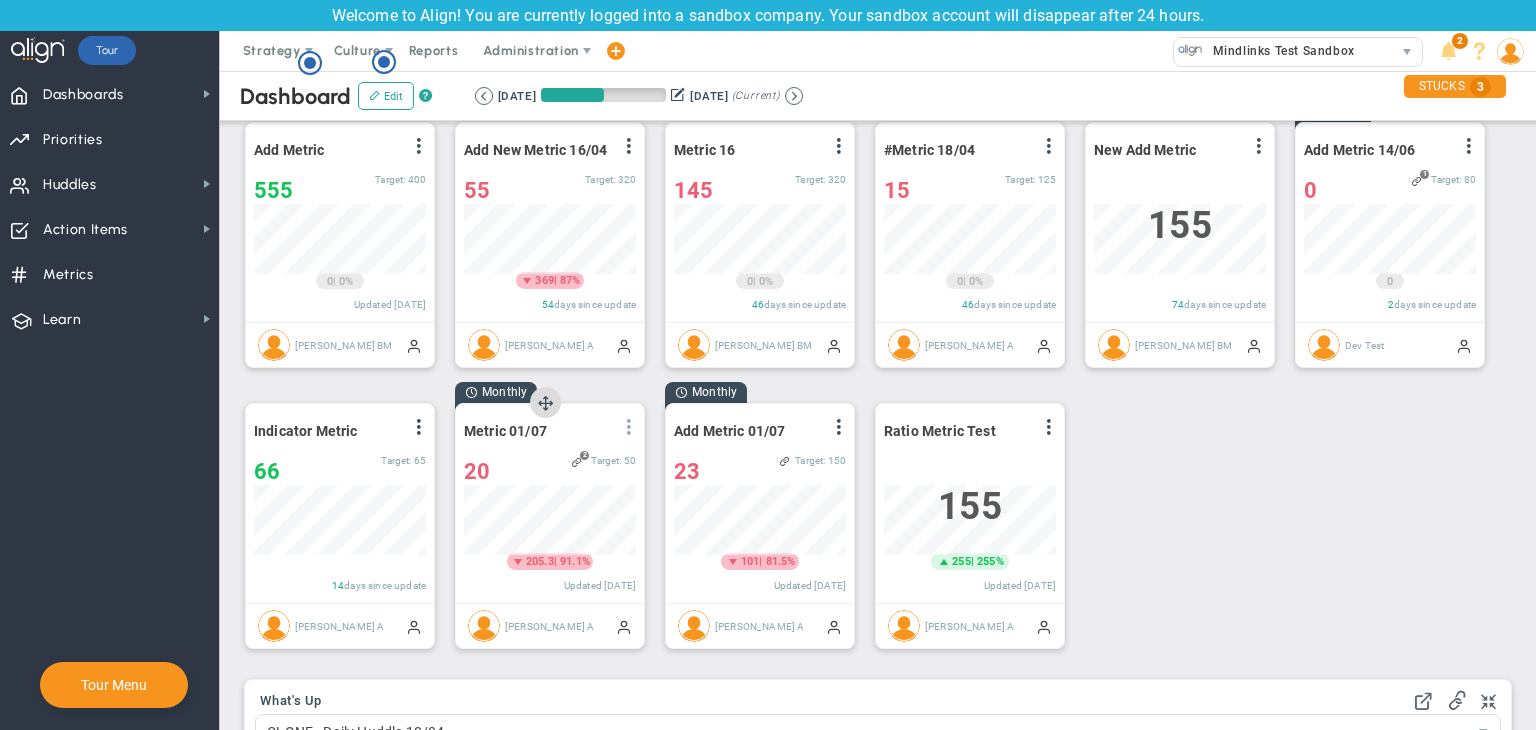 click at bounding box center [629, 427] 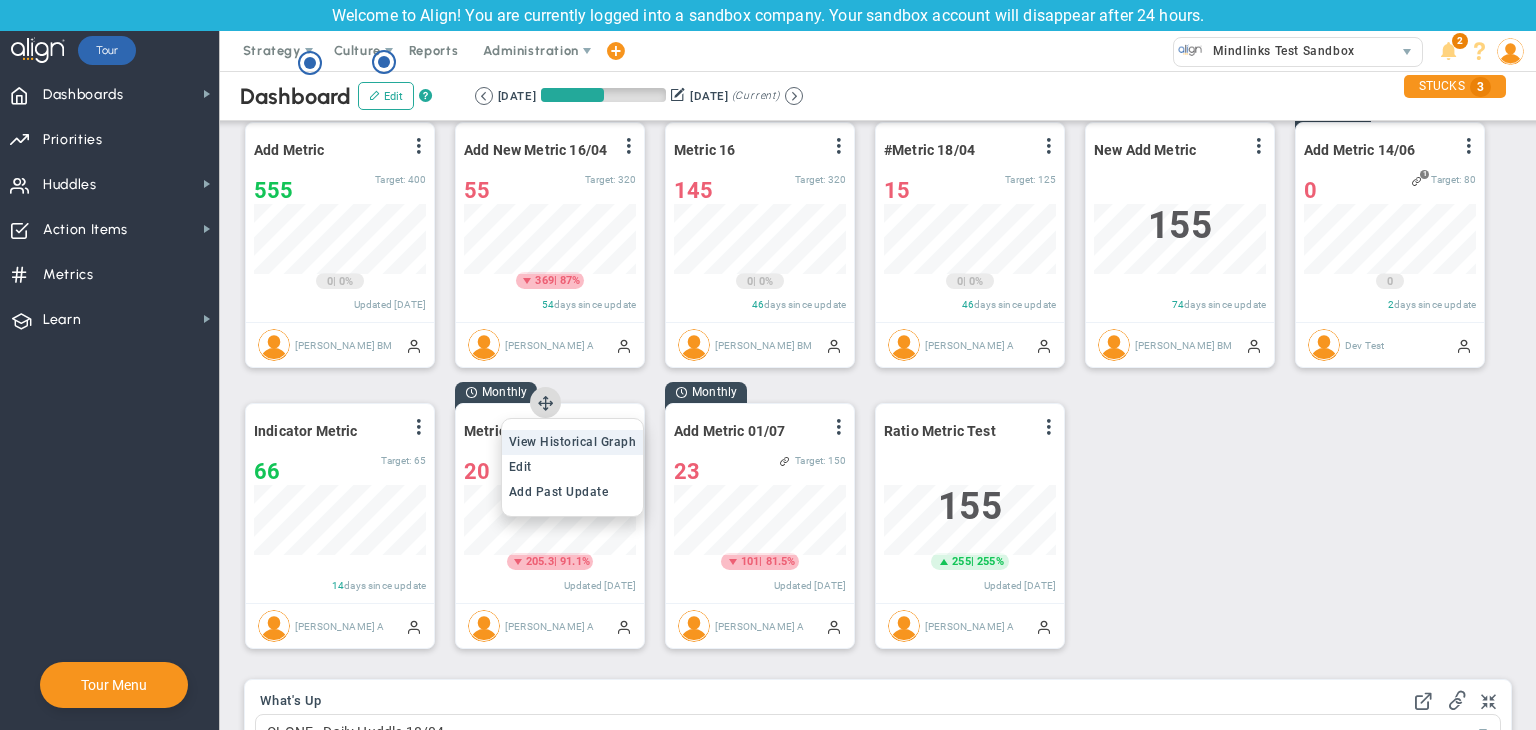 click on "View Historical Graph" at bounding box center [573, 442] 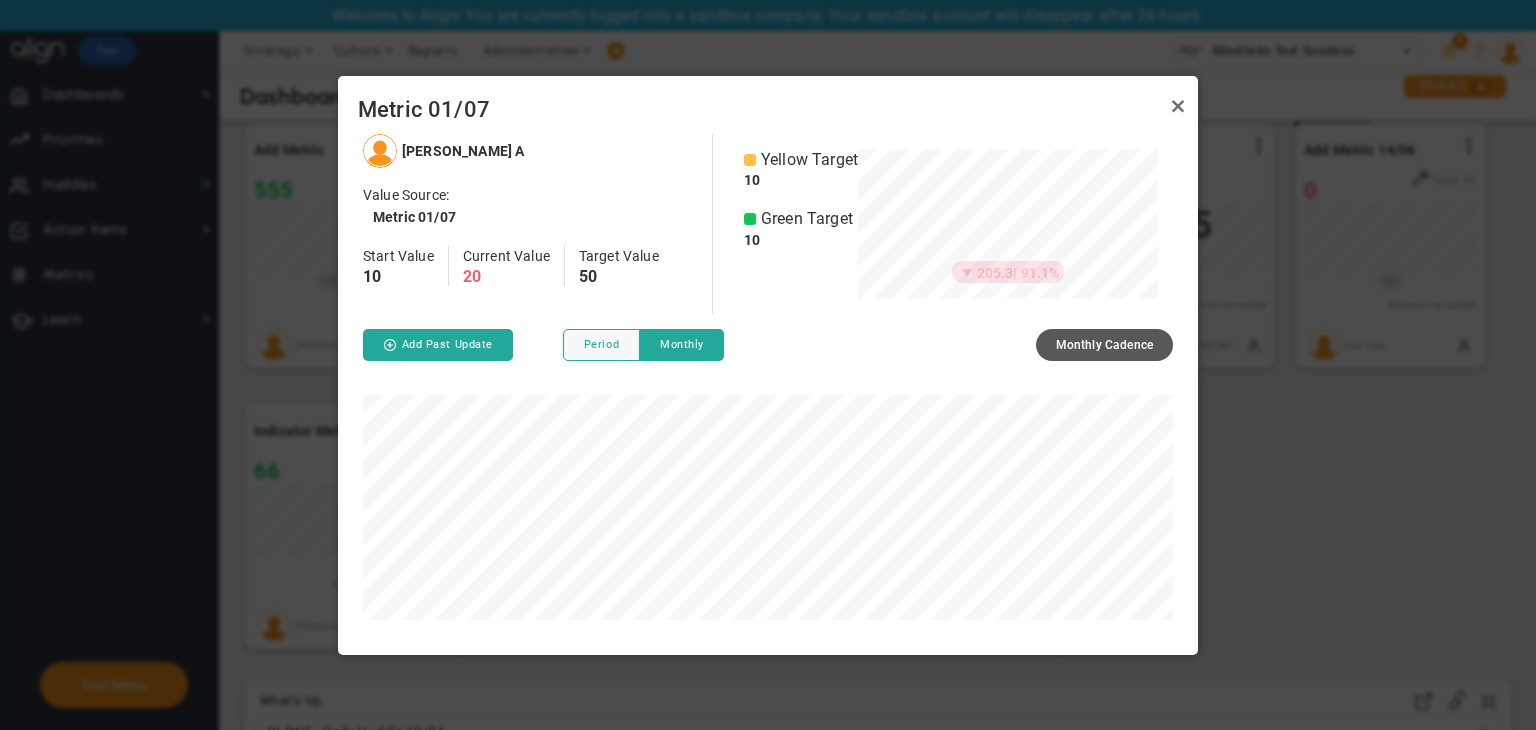 click on "Metric 01/07" at bounding box center (768, 105) 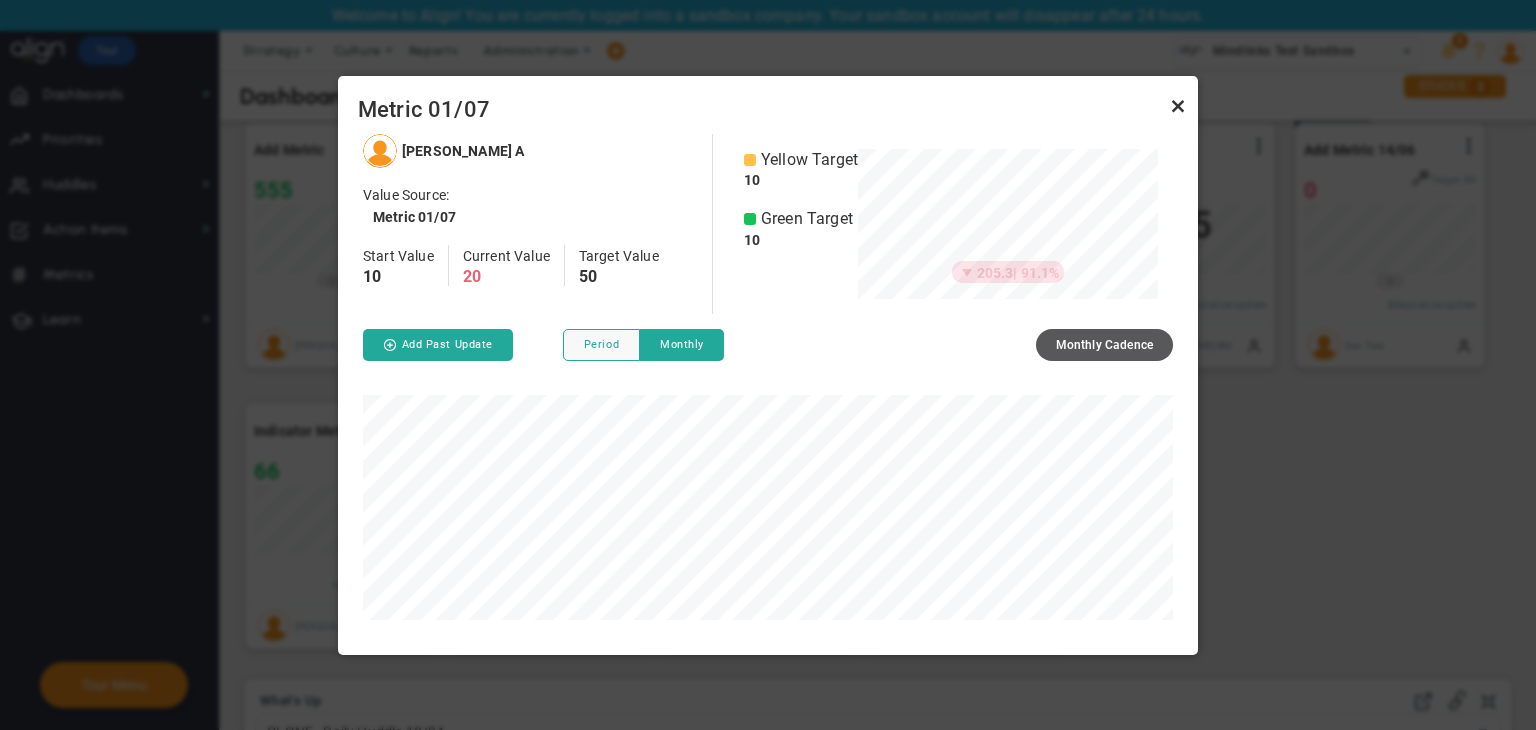click at bounding box center (1178, 106) 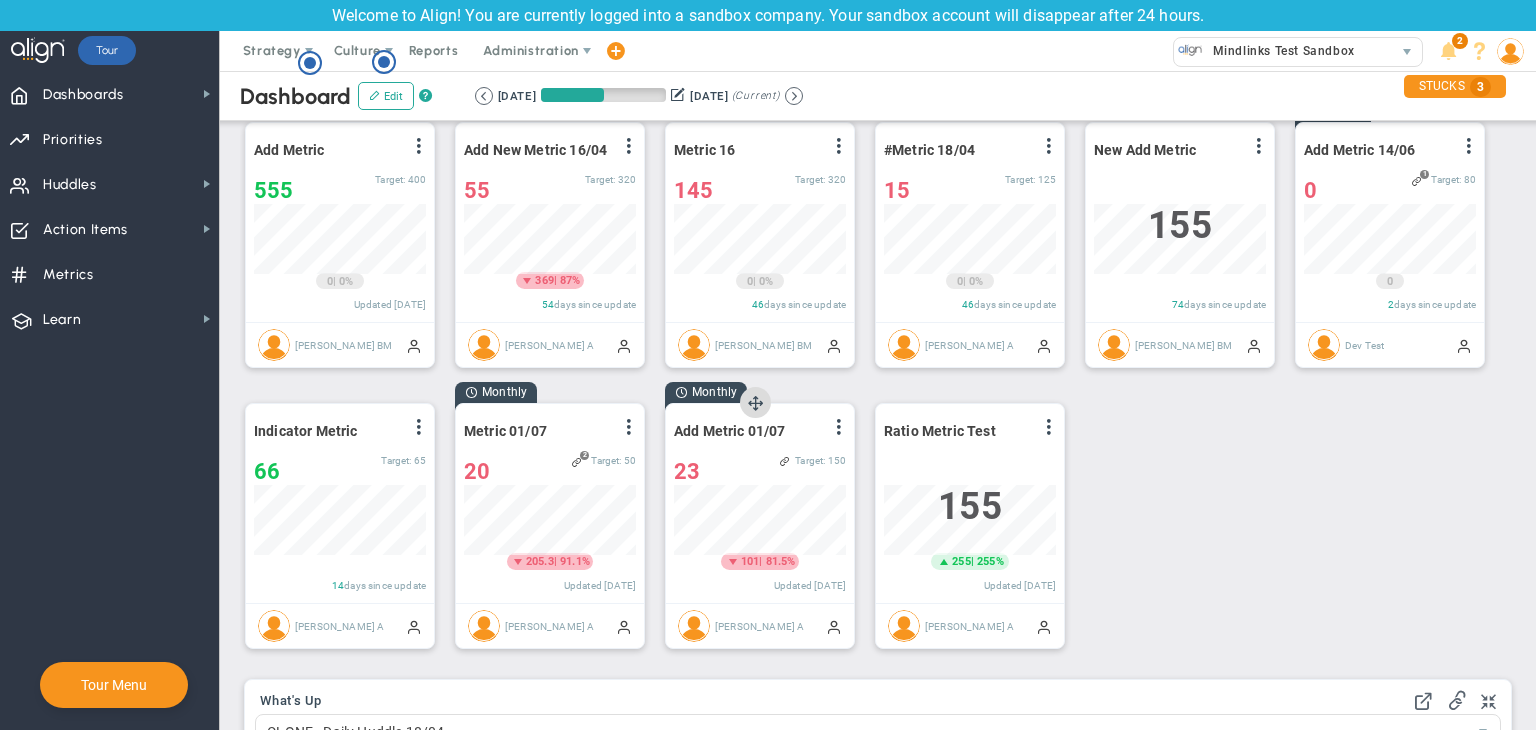 click on "Add Metric 01/07
View Historical Graph
Edit
Make "No Change" Update
Add Past Update
23
23" at bounding box center (760, 503) 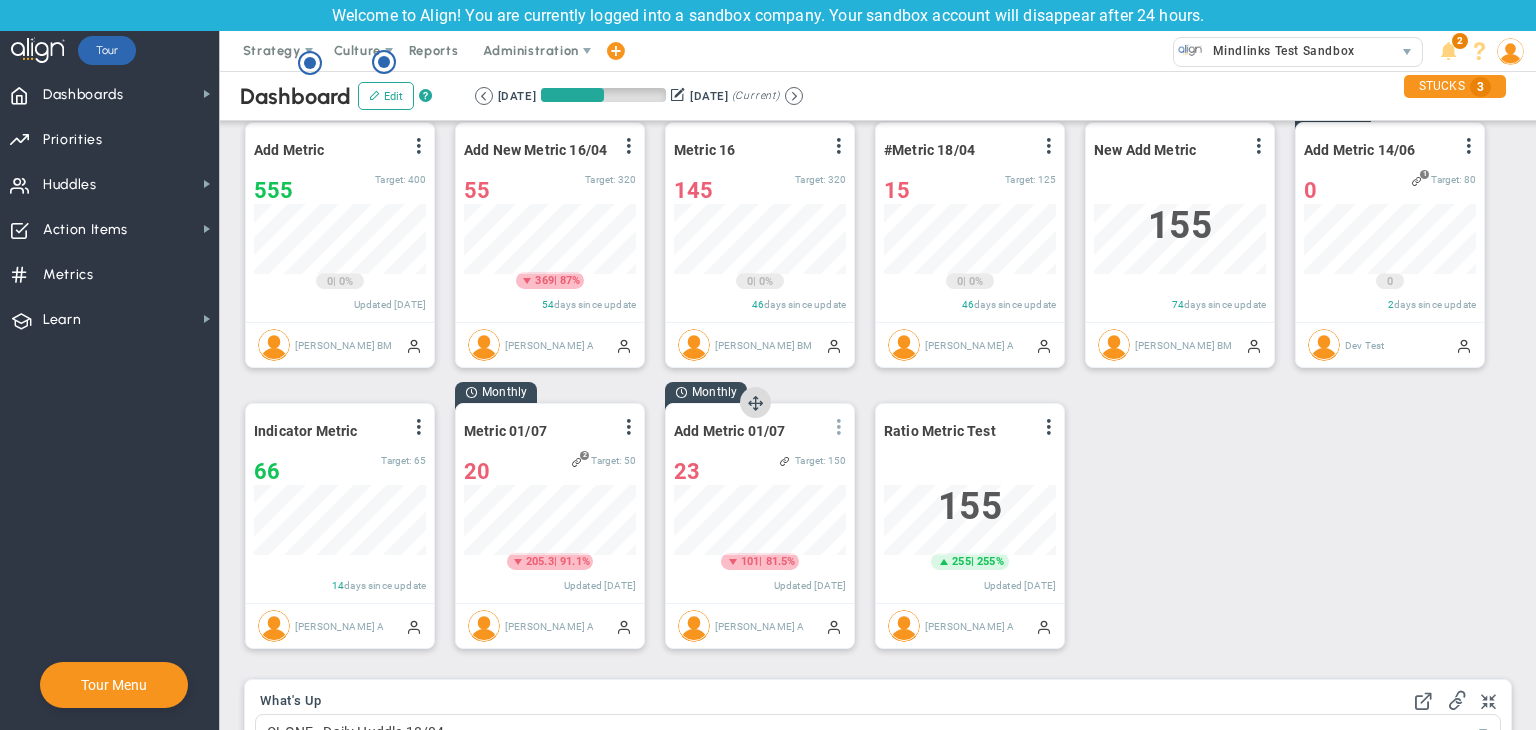 click at bounding box center (839, 427) 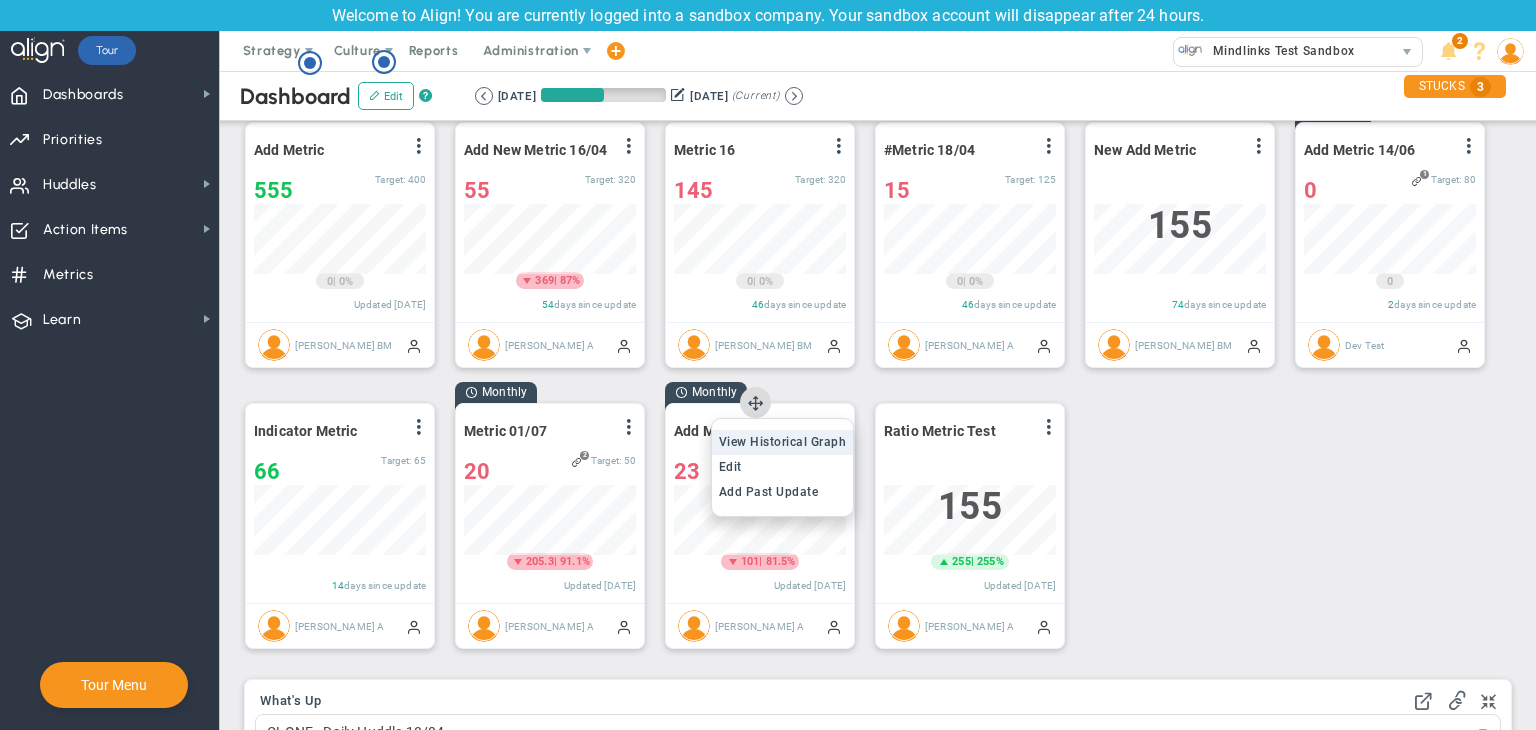 click on "View Historical Graph" at bounding box center (783, 442) 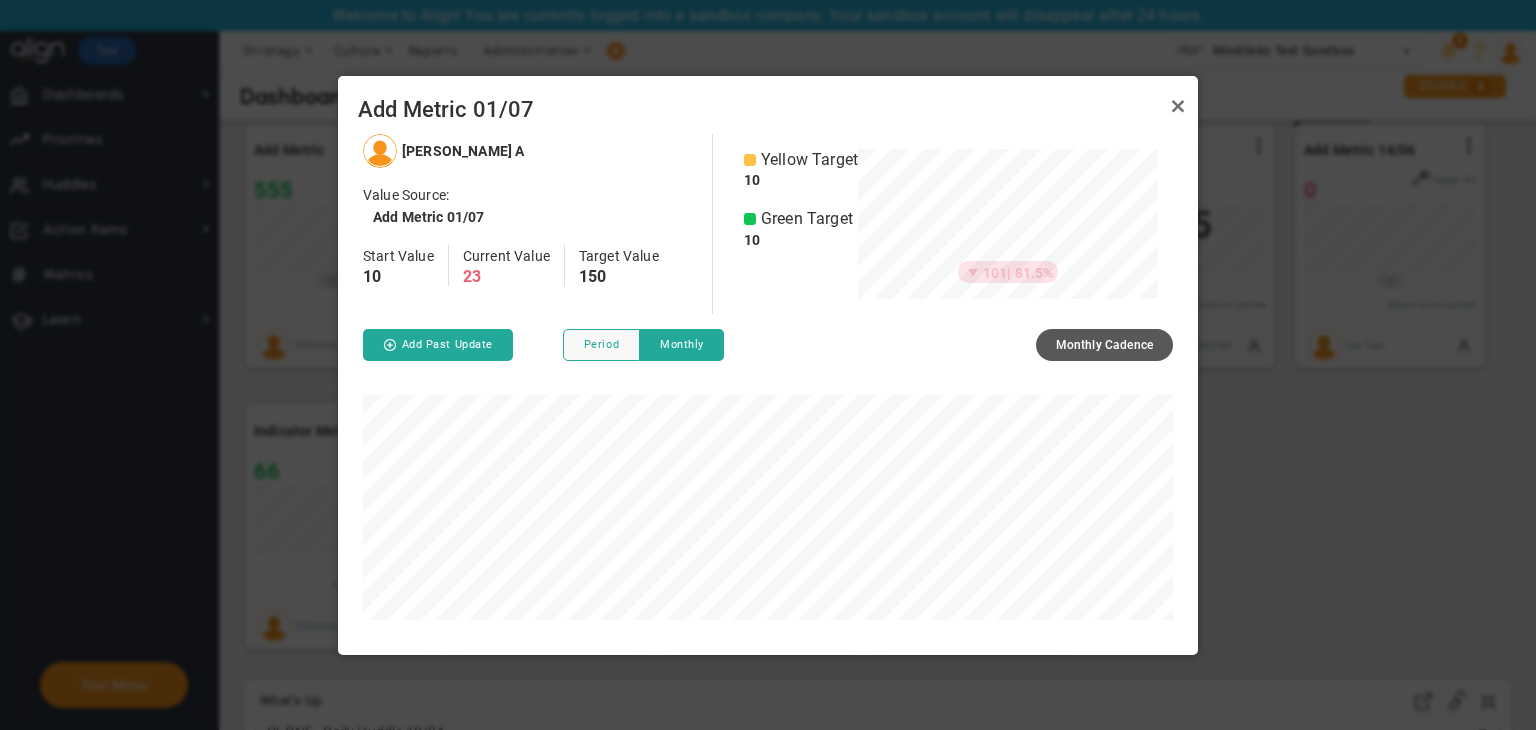 scroll, scrollTop: 999849, scrollLeft: 999700, axis: both 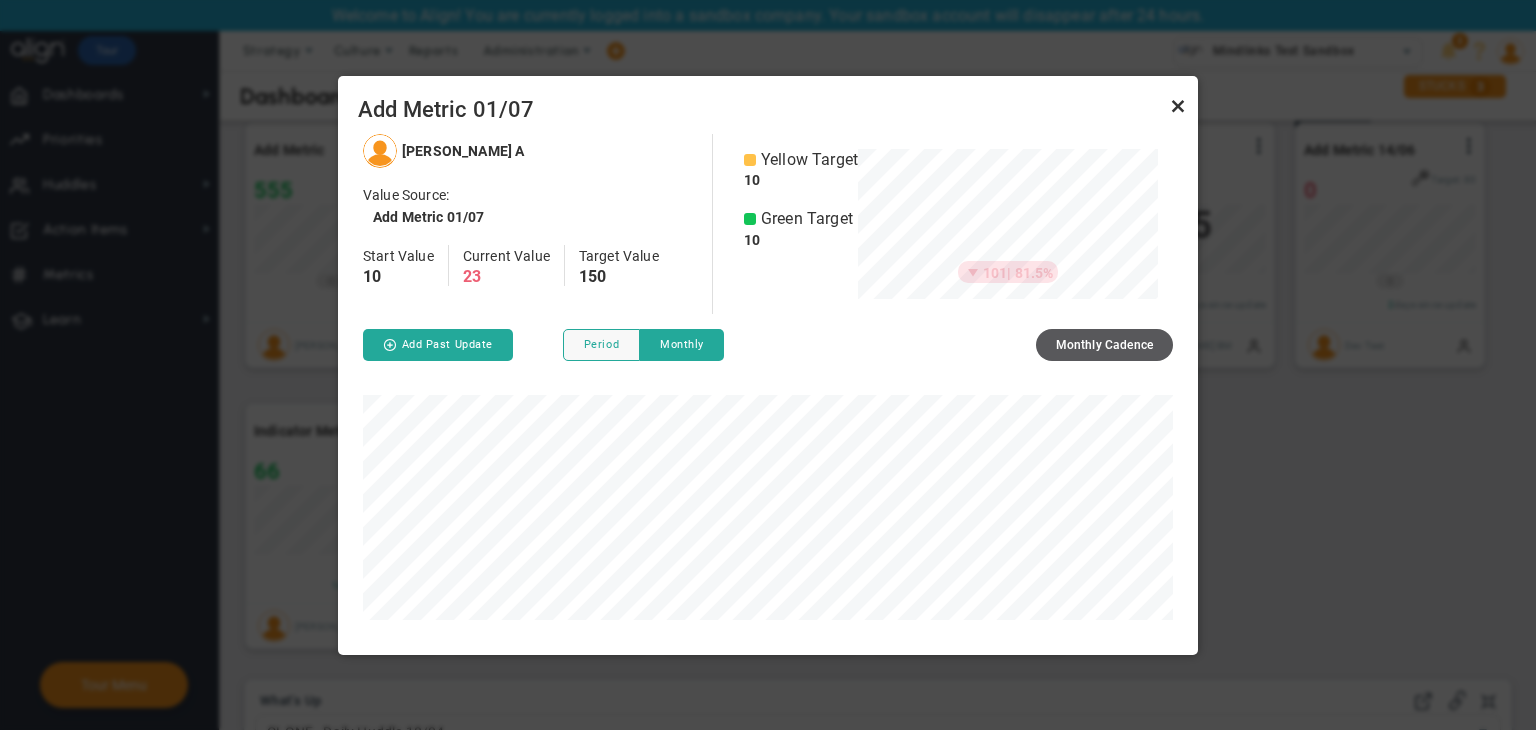 click at bounding box center (1178, 106) 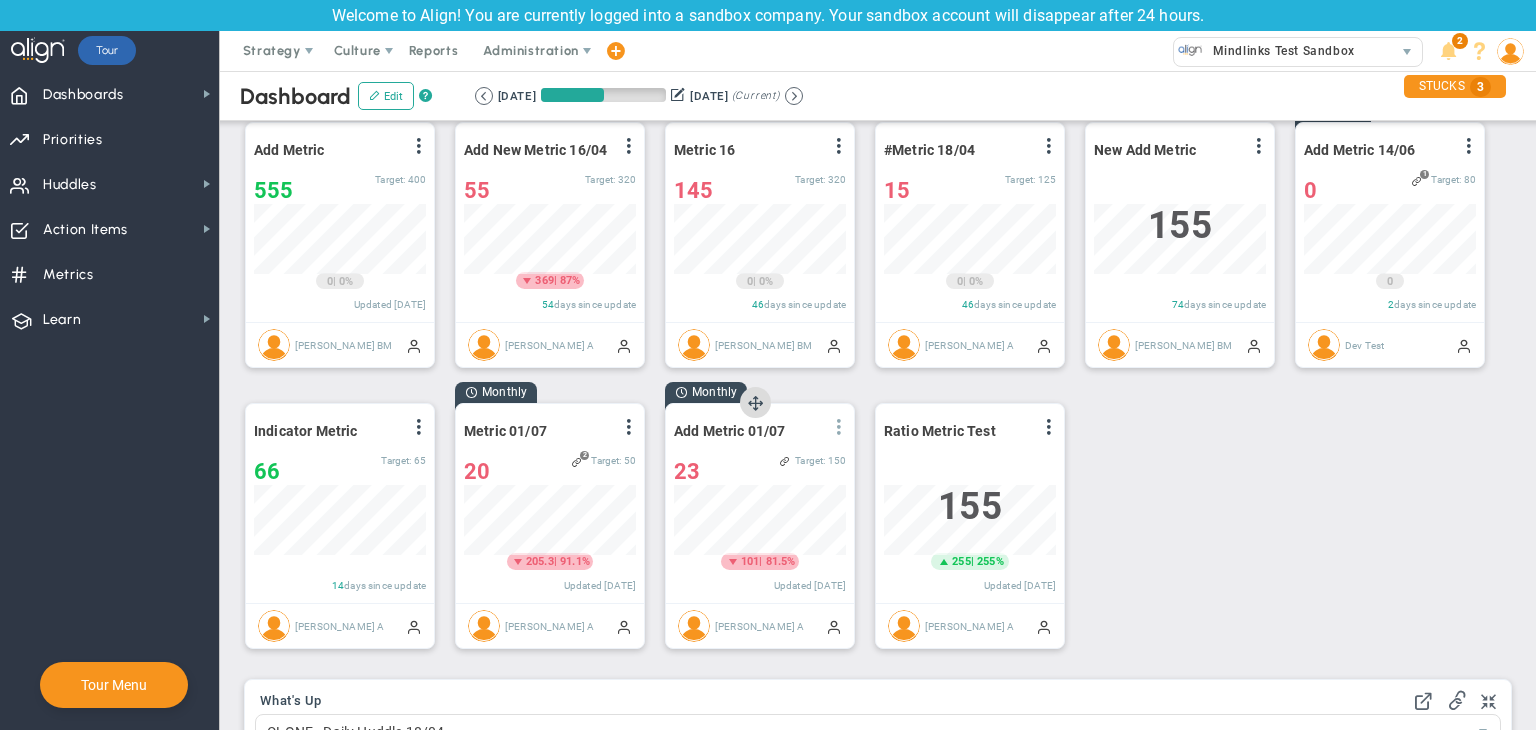 click at bounding box center (839, 427) 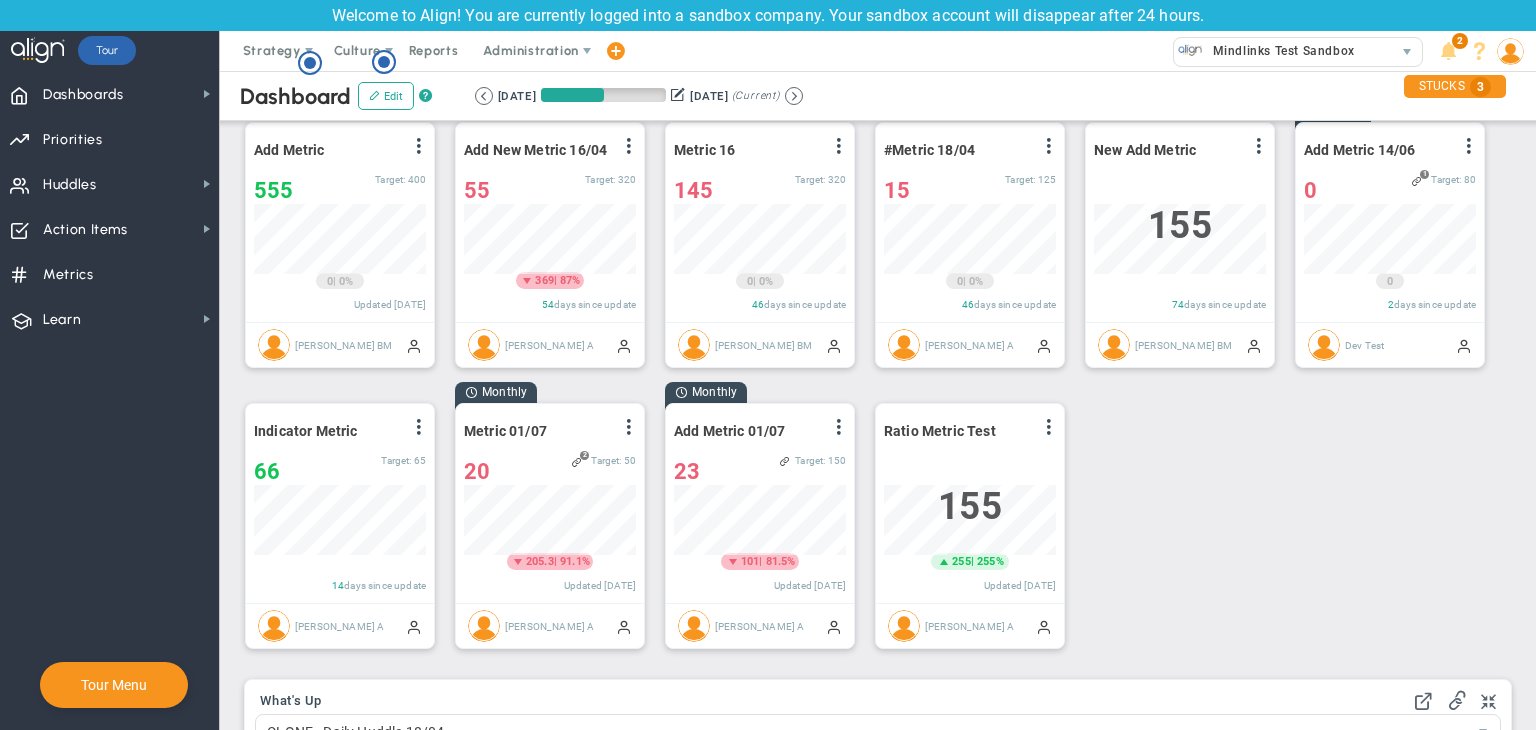 click at bounding box center (1510, 51) 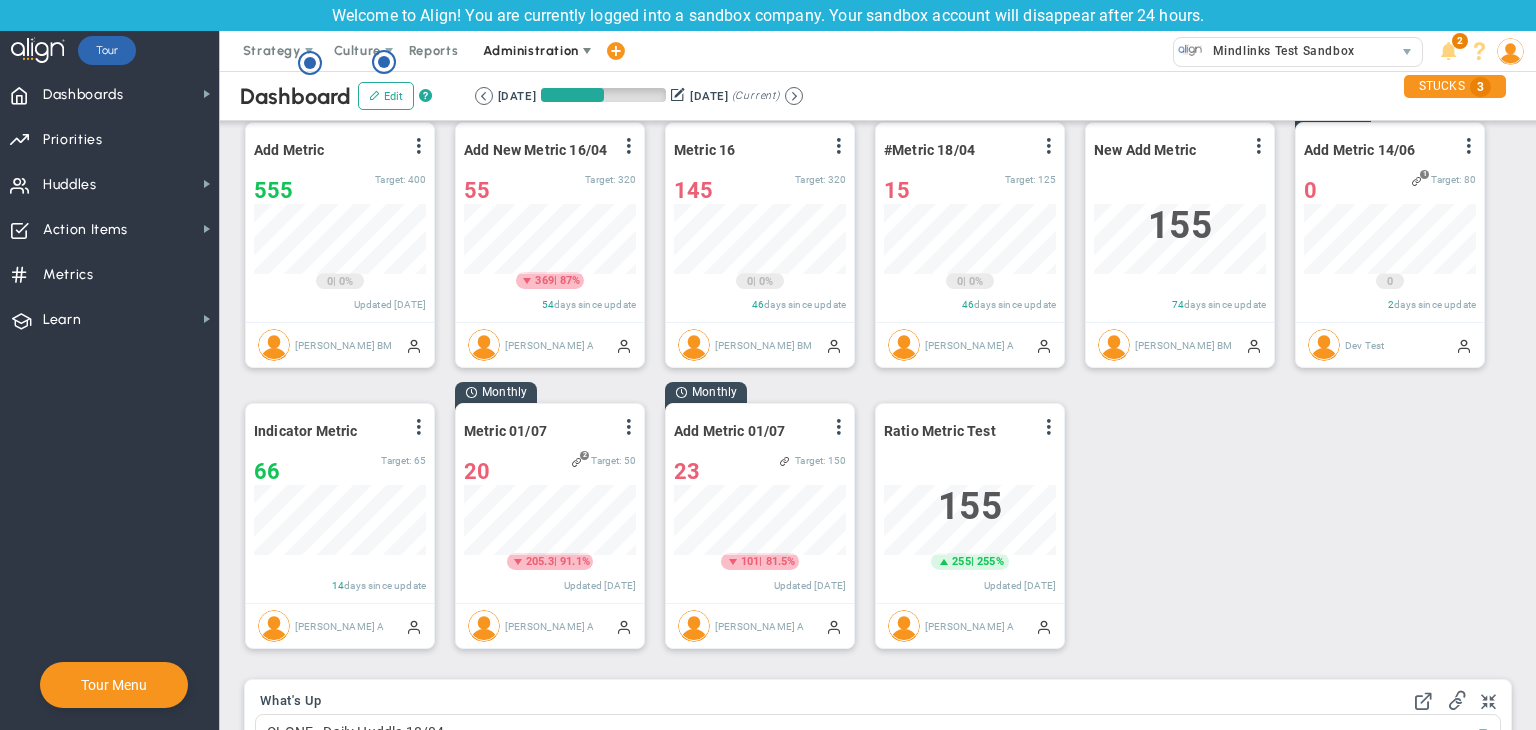 click on "Administration" at bounding box center (530, 50) 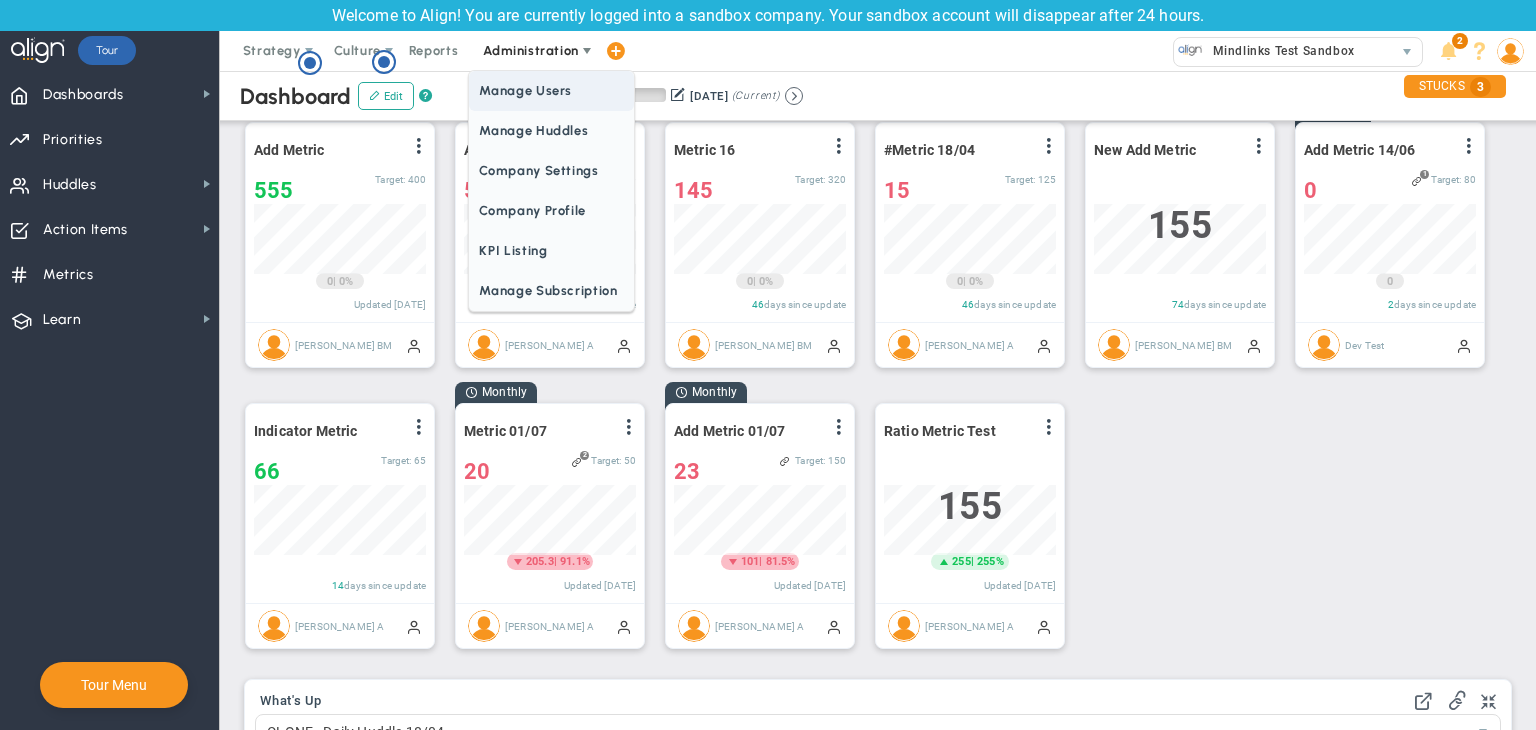 click on "Manage Users" at bounding box center [551, 91] 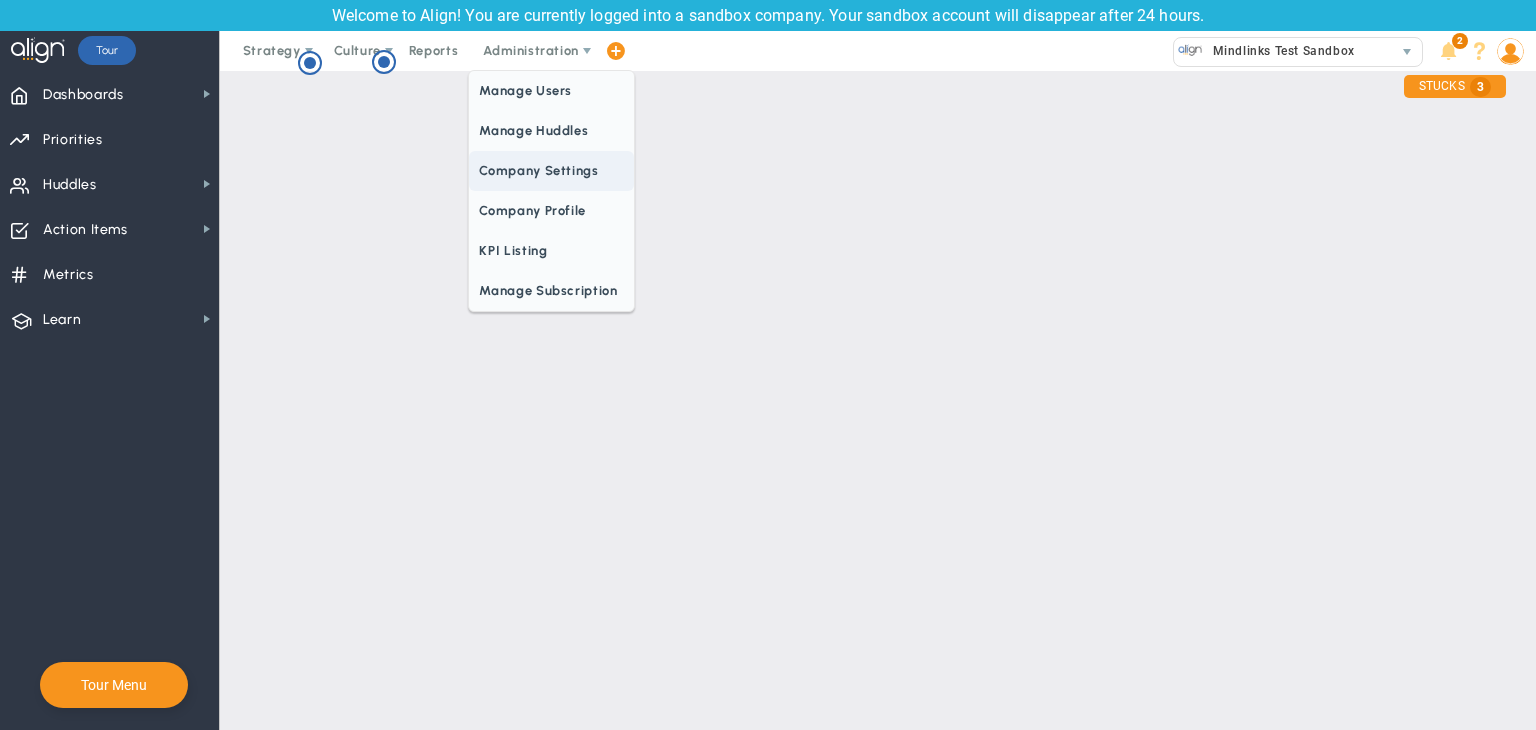 scroll, scrollTop: 0, scrollLeft: 0, axis: both 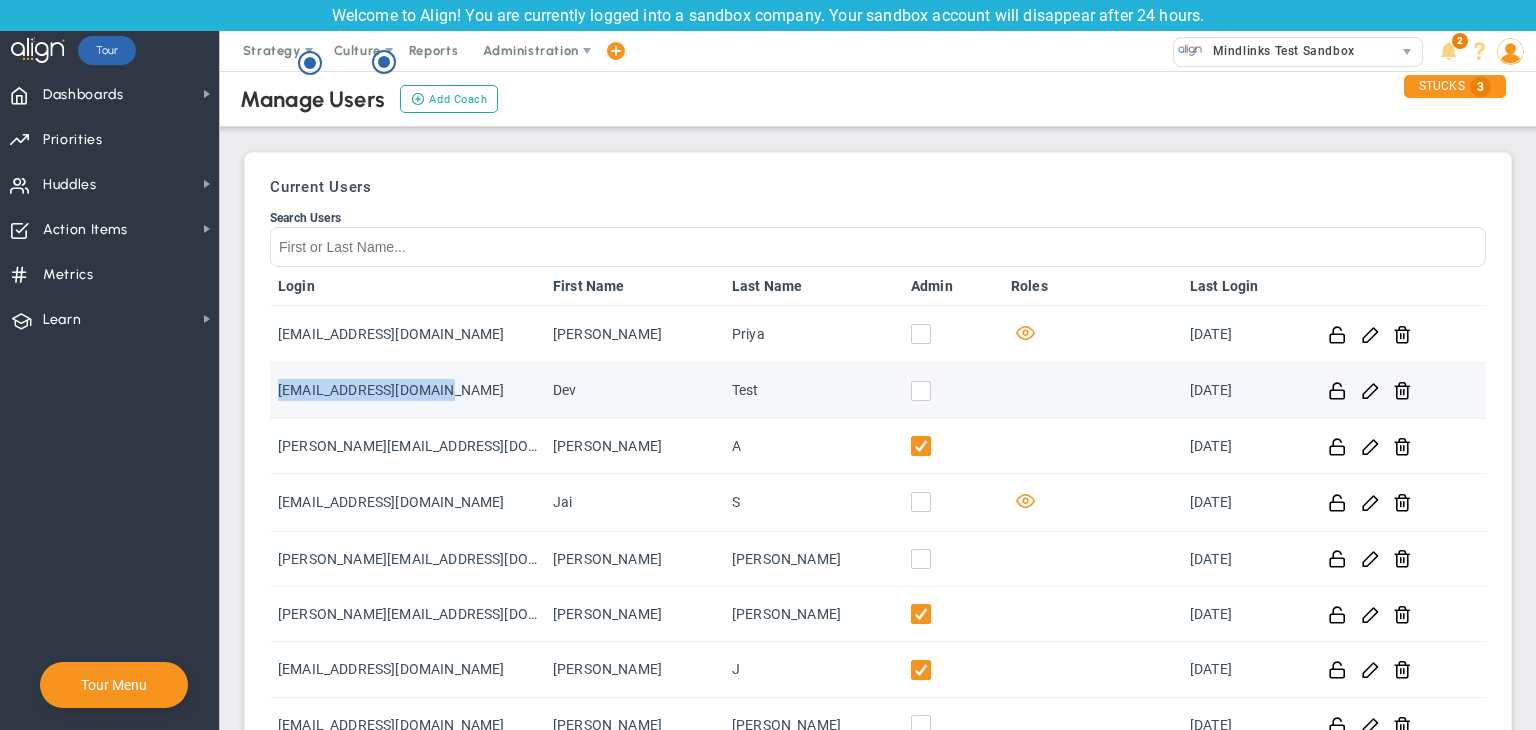 drag, startPoint x: 463, startPoint y: 386, endPoint x: 284, endPoint y: 402, distance: 179.71365 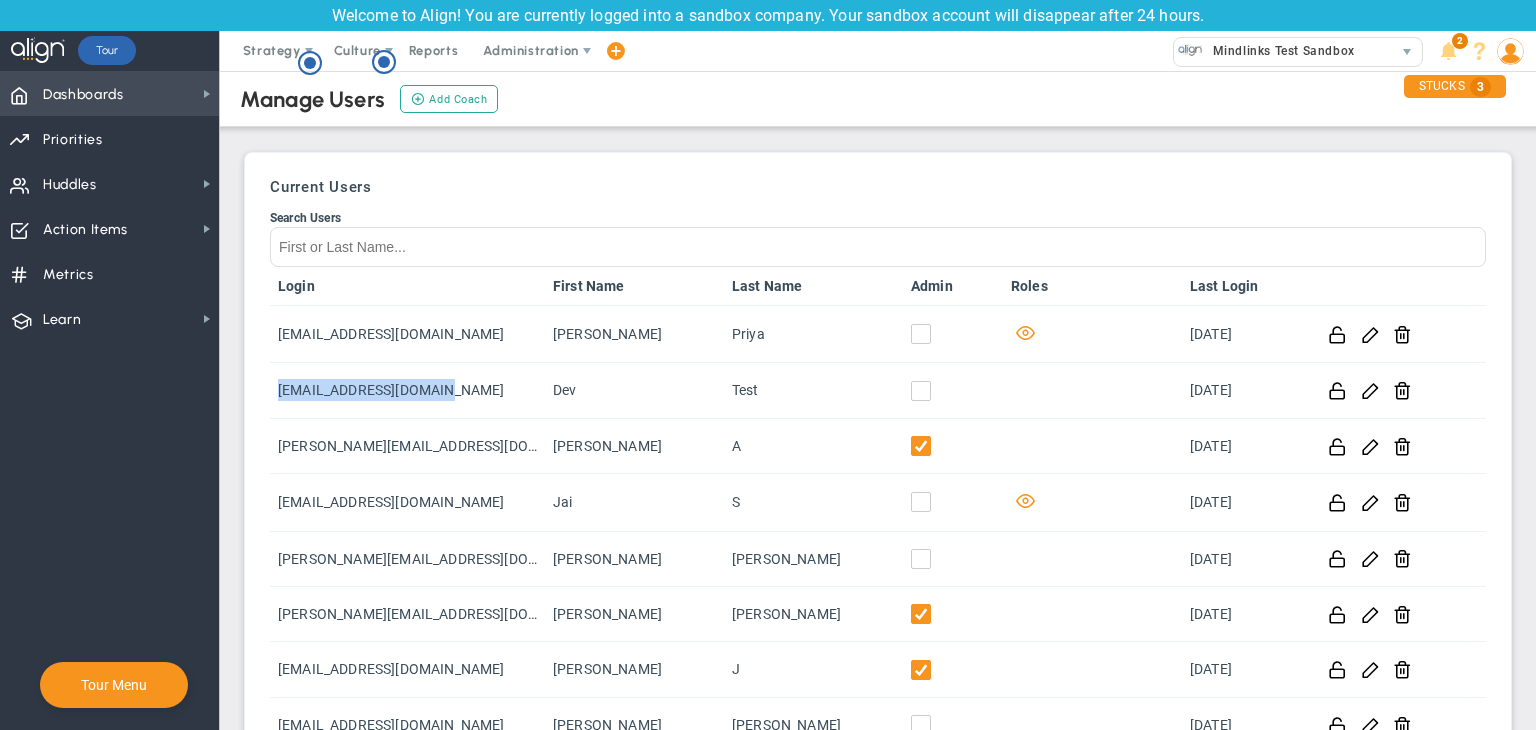 drag, startPoint x: 172, startPoint y: 97, endPoint x: 181, endPoint y: 89, distance: 12.0415945 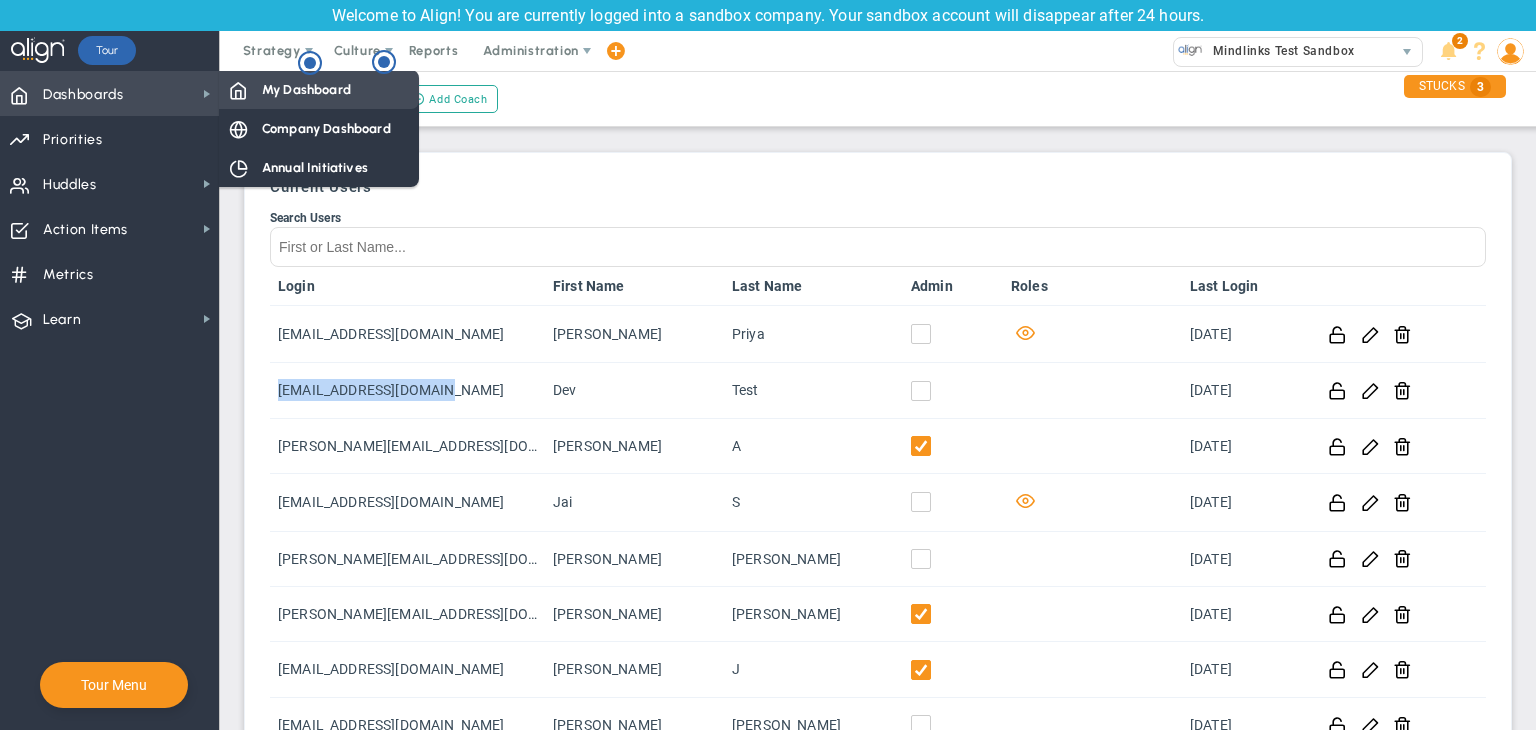 click on "My Dashboard" at bounding box center (306, 89) 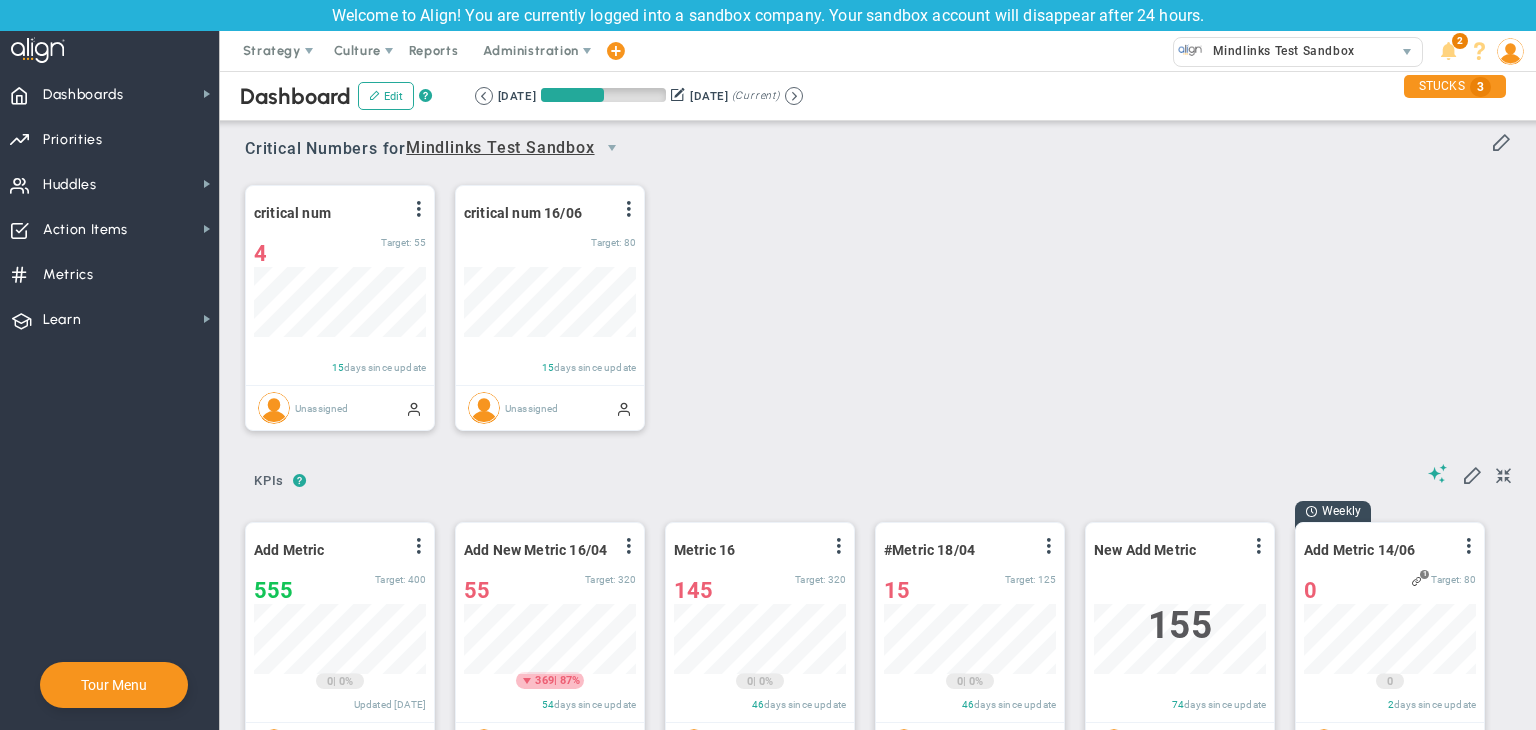 scroll, scrollTop: 999929, scrollLeft: 999827, axis: both 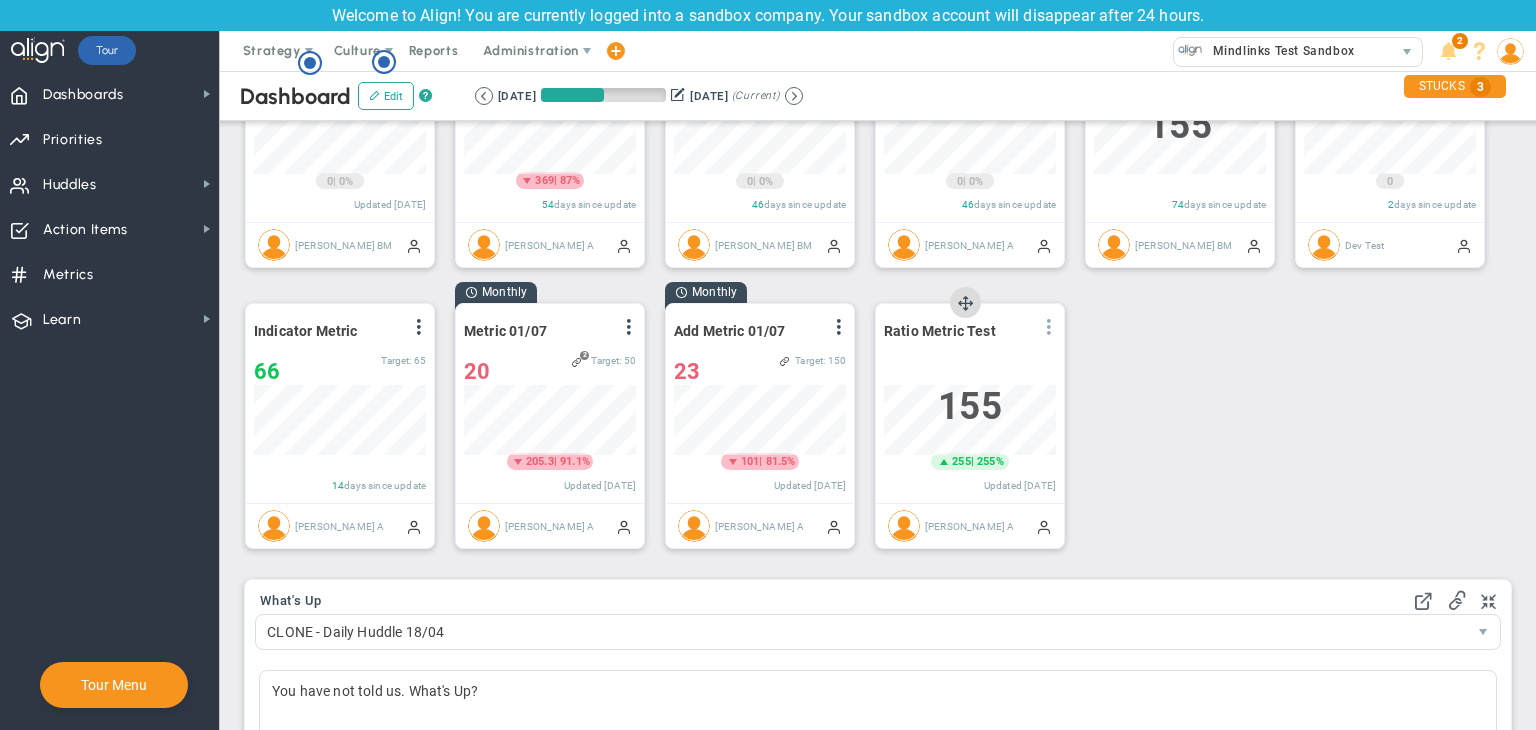 click at bounding box center [1049, 327] 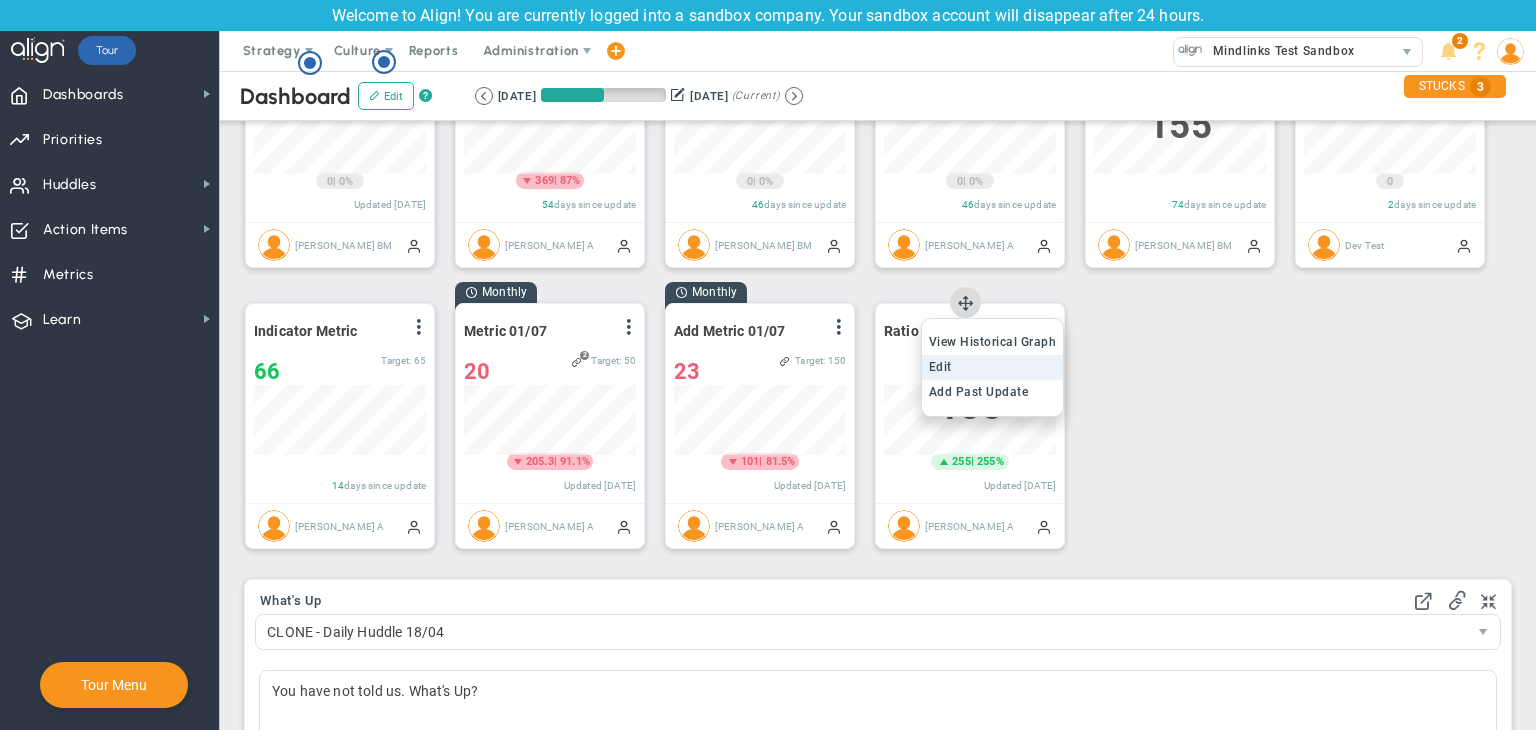 click on "Edit" at bounding box center [993, 367] 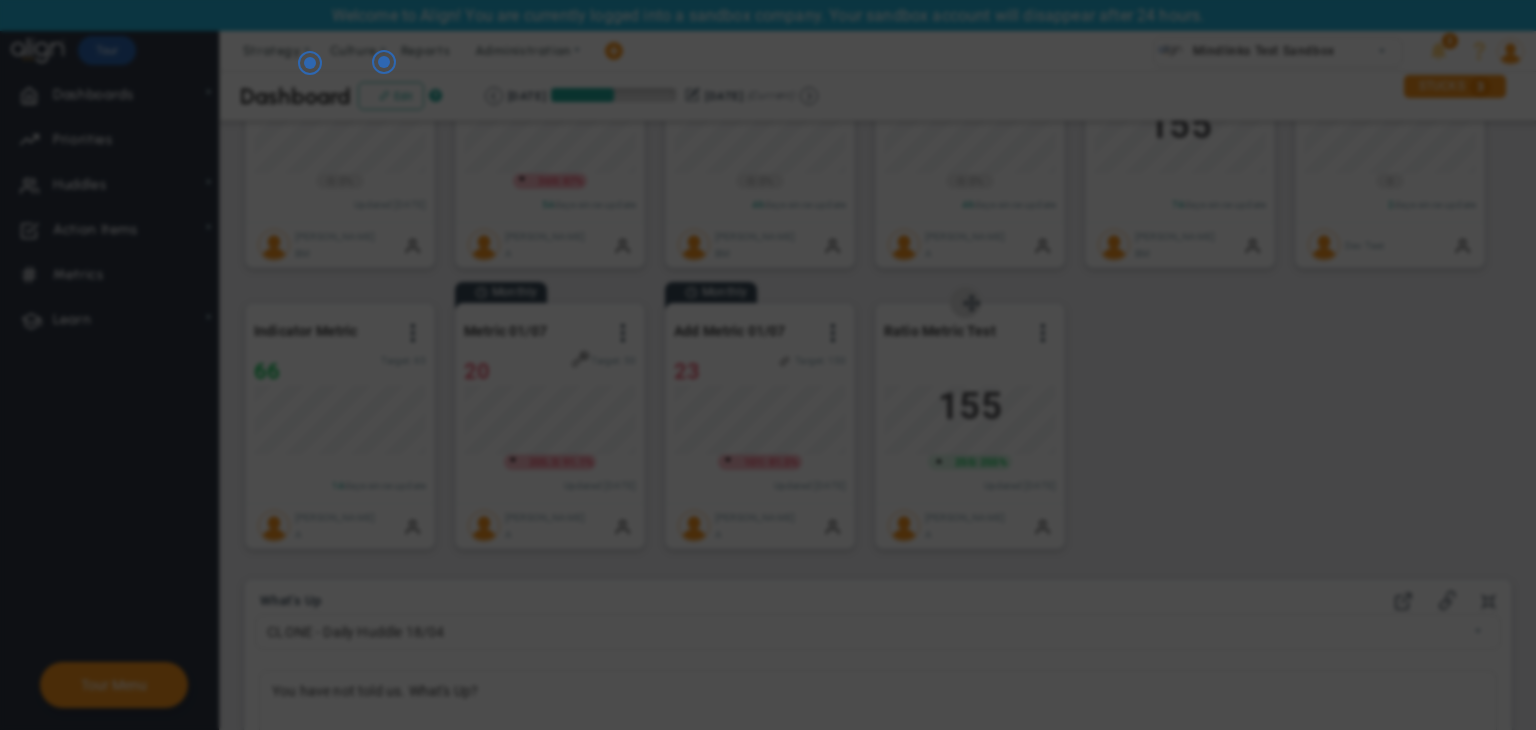 radio on "true" 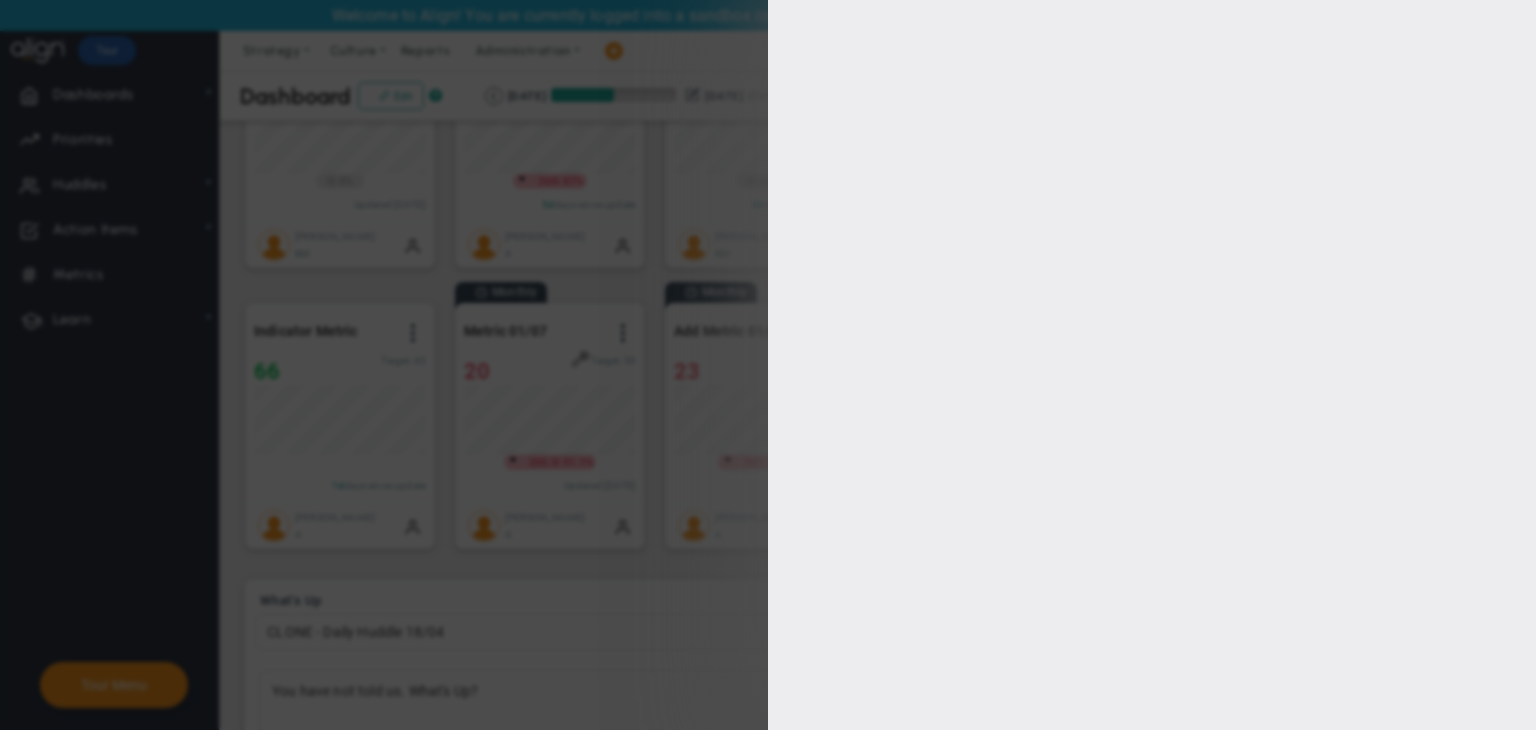 type on "Ratio Metric Test" 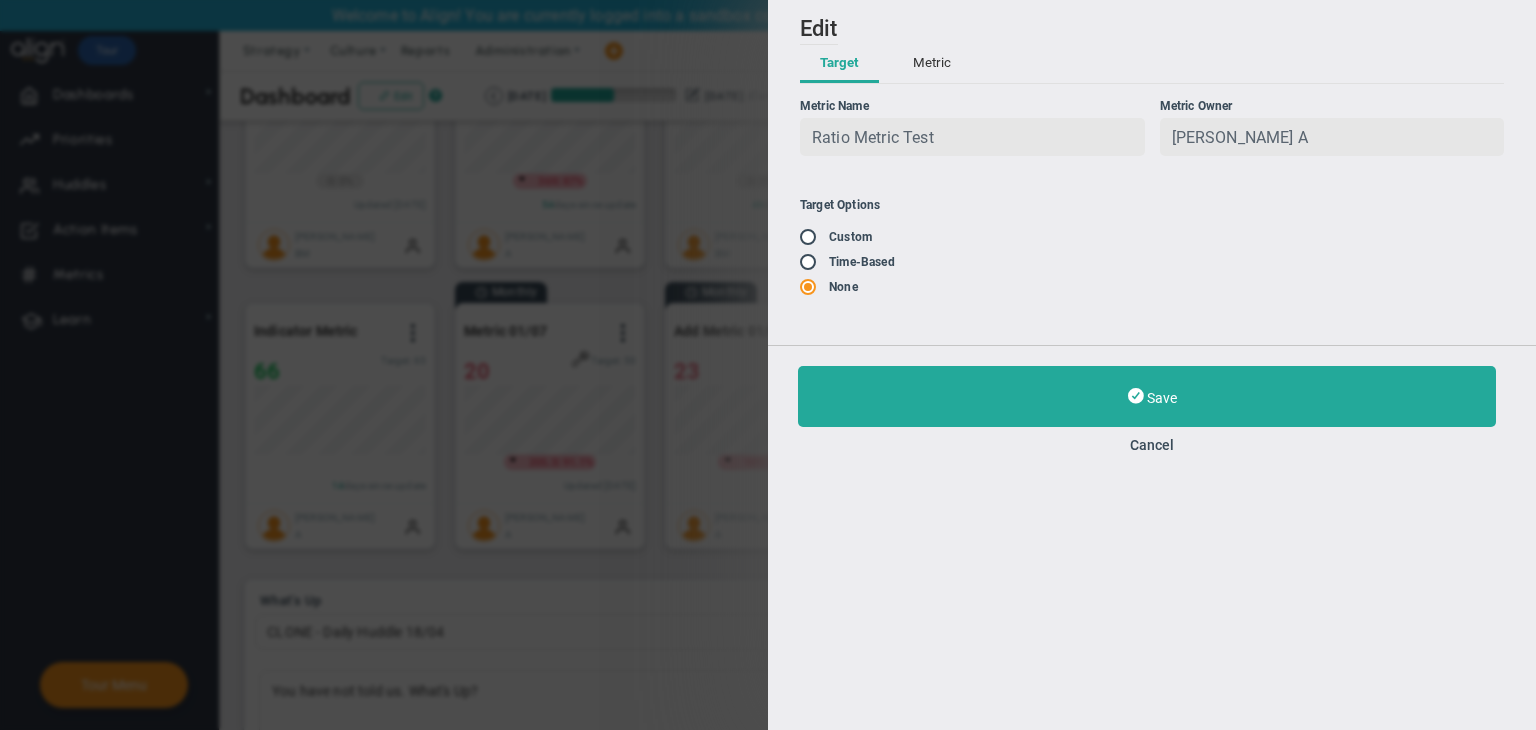 click on "Metric" at bounding box center (932, 64) 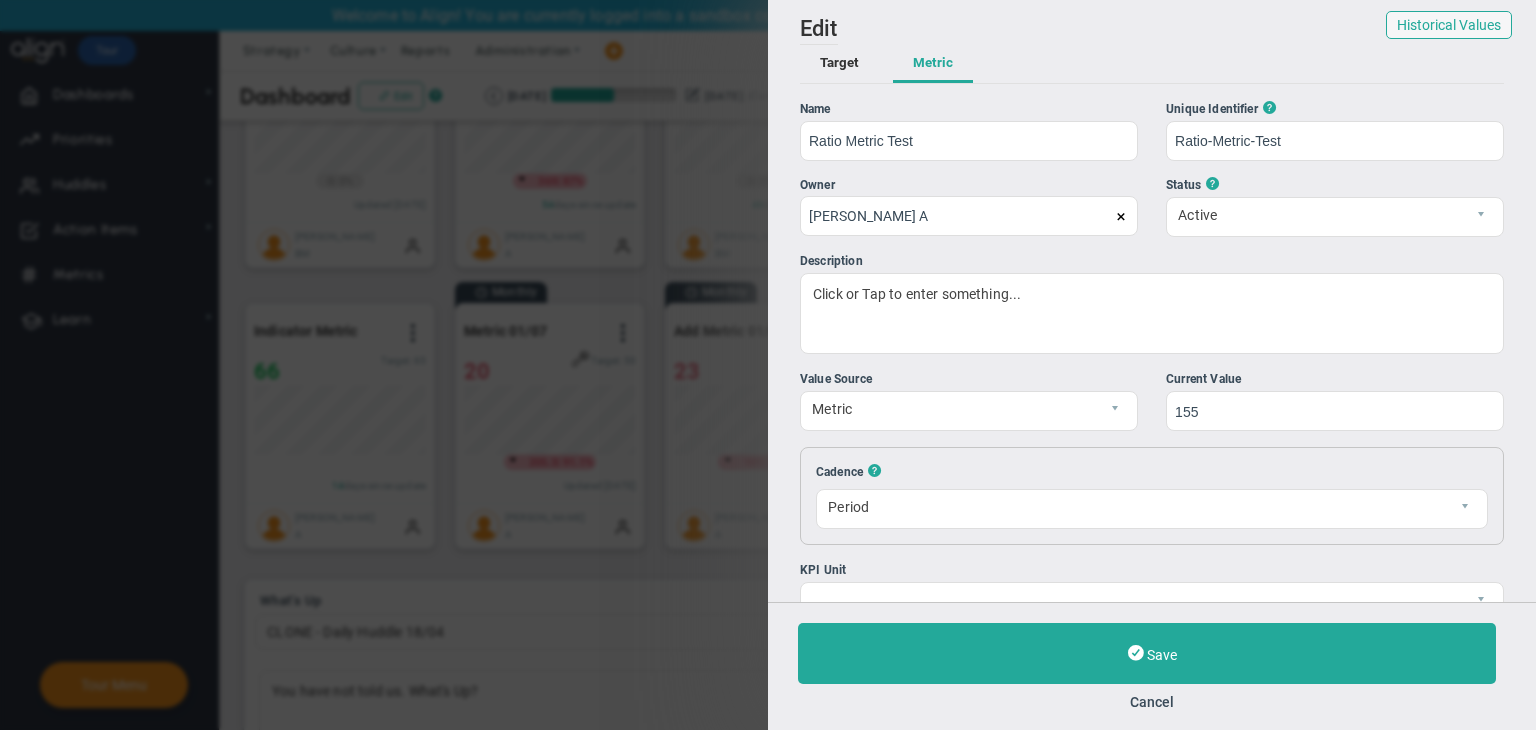 click at bounding box center [1121, 217] 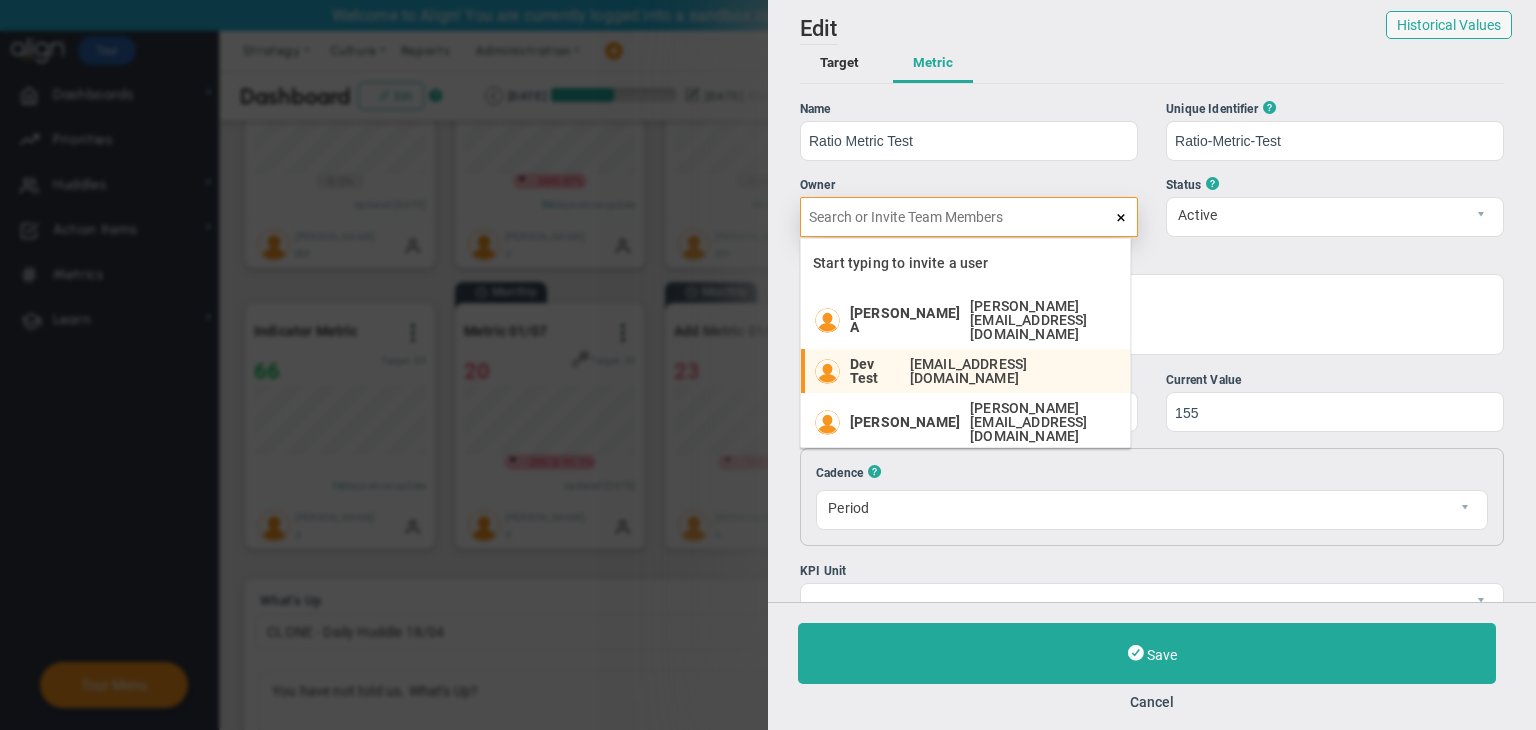click on "[EMAIL_ADDRESS][DOMAIN_NAME]" at bounding box center [1010, 371] 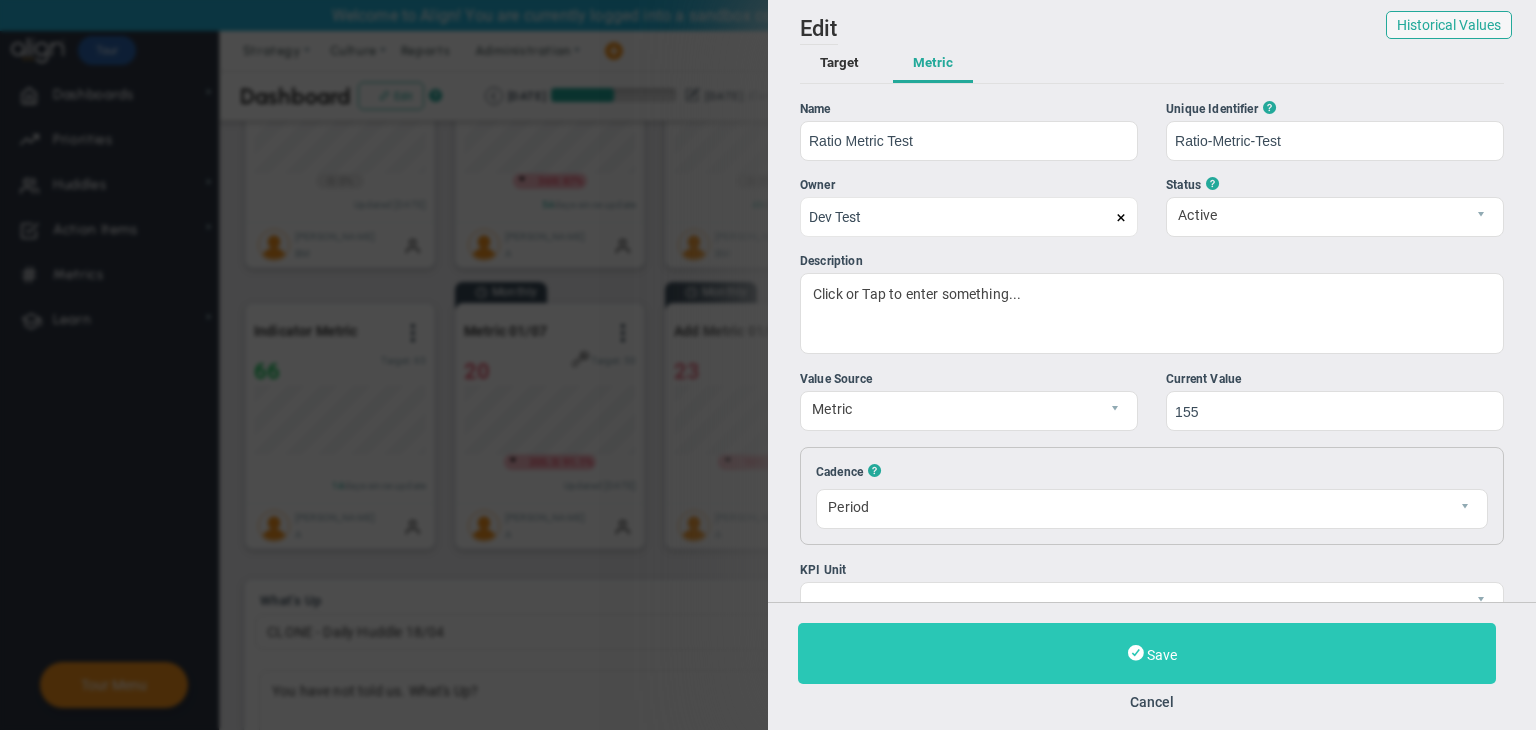 click on "Save" at bounding box center [1147, 653] 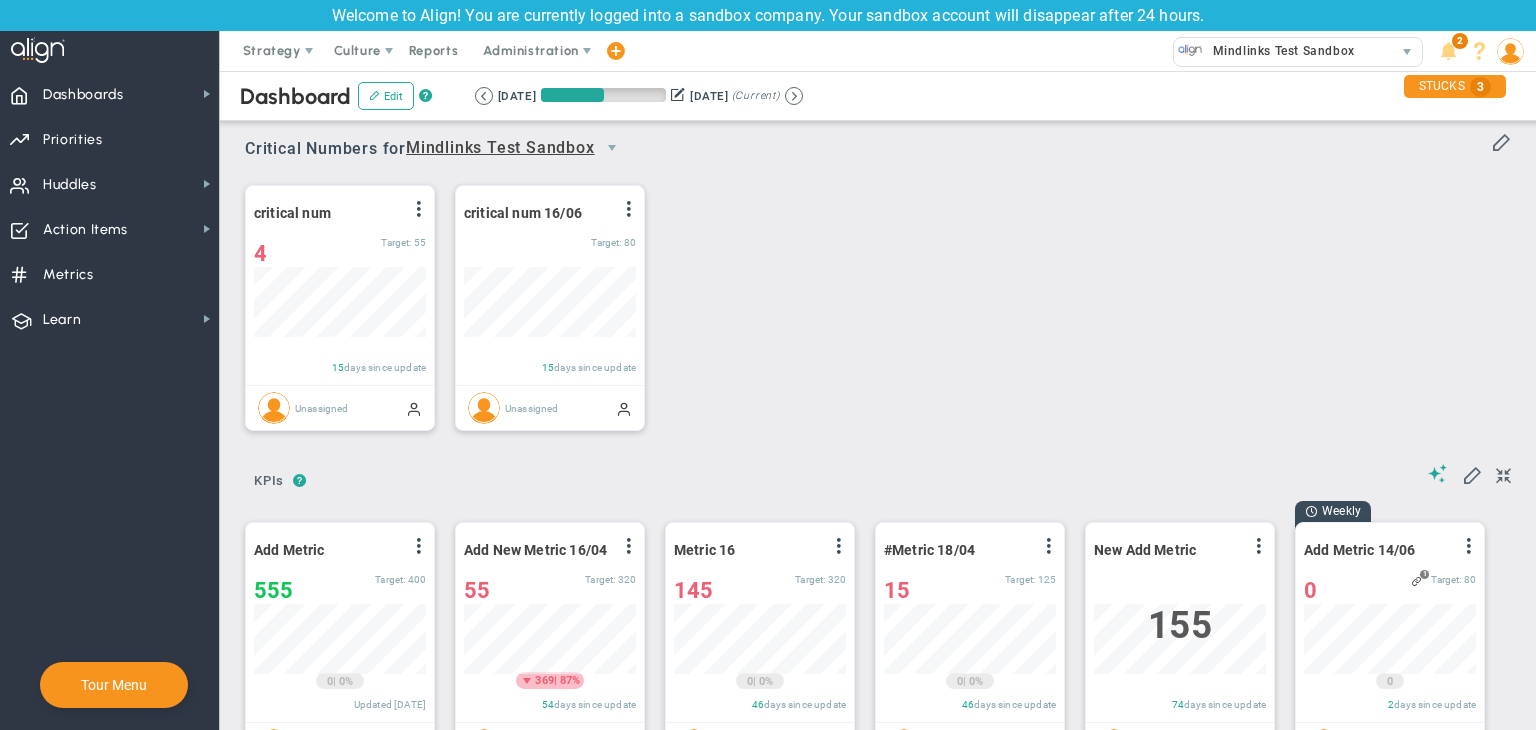 scroll, scrollTop: 0, scrollLeft: 0, axis: both 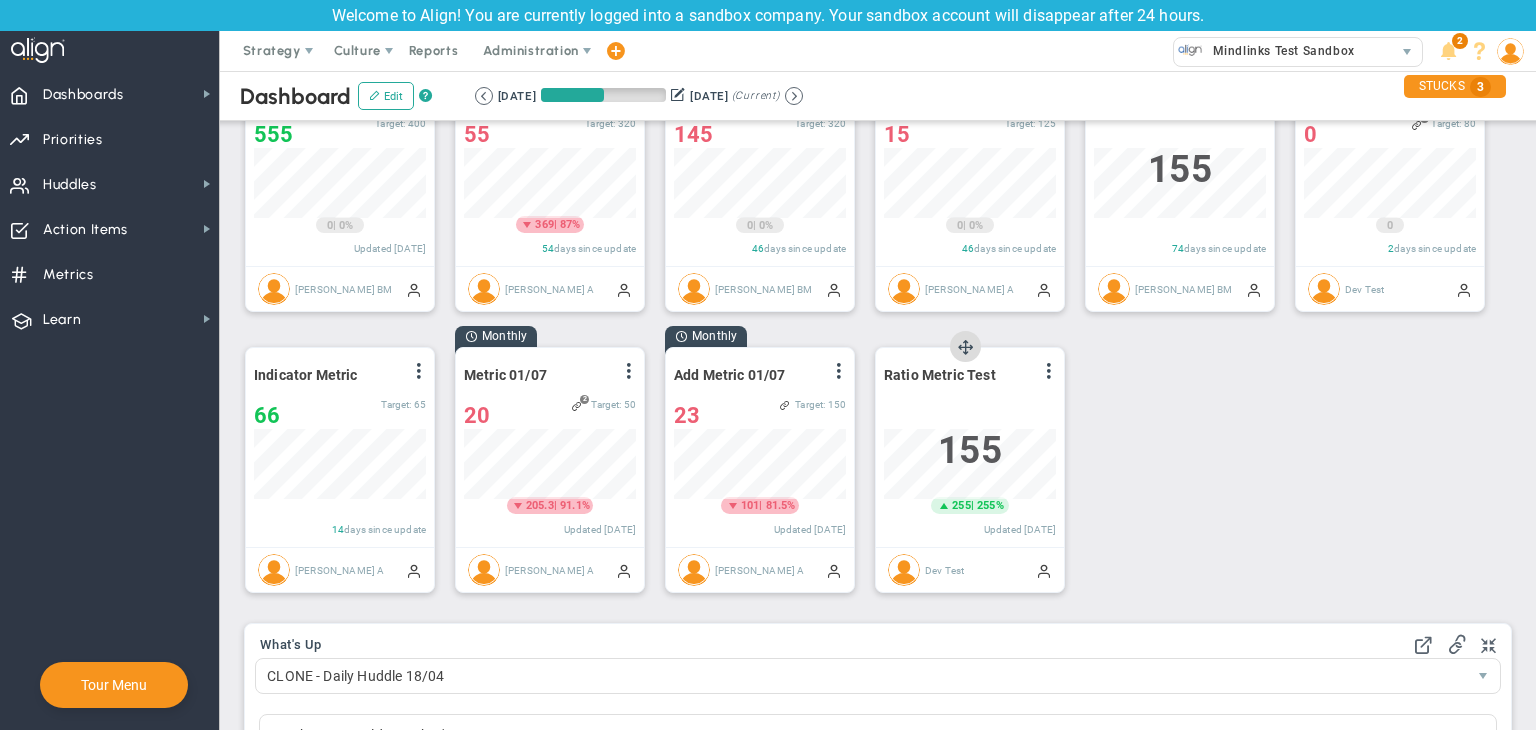 click on "View Historical Graph
Edit
Make "No Change" Update
Add Past Update" at bounding box center (1048, 375) 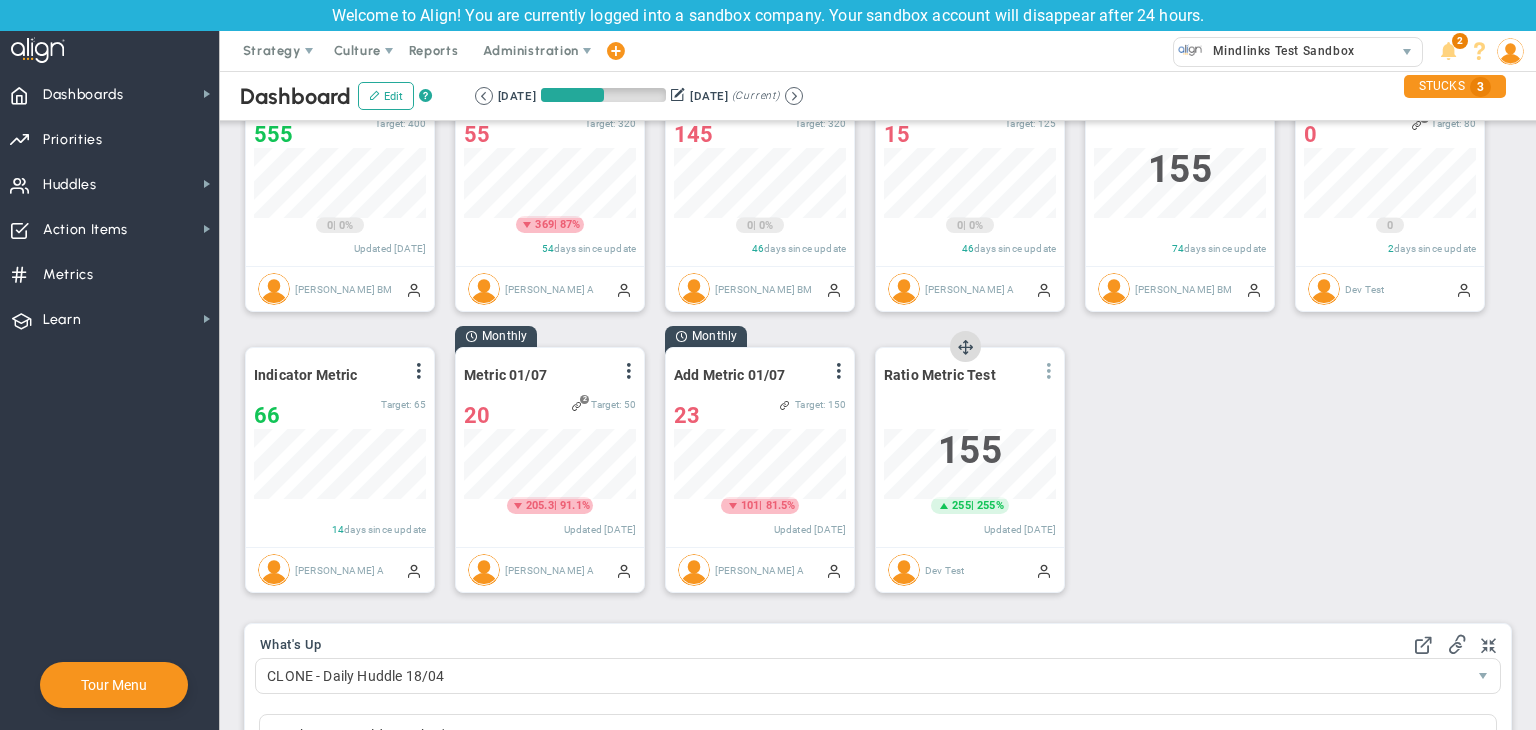 click at bounding box center [1049, 371] 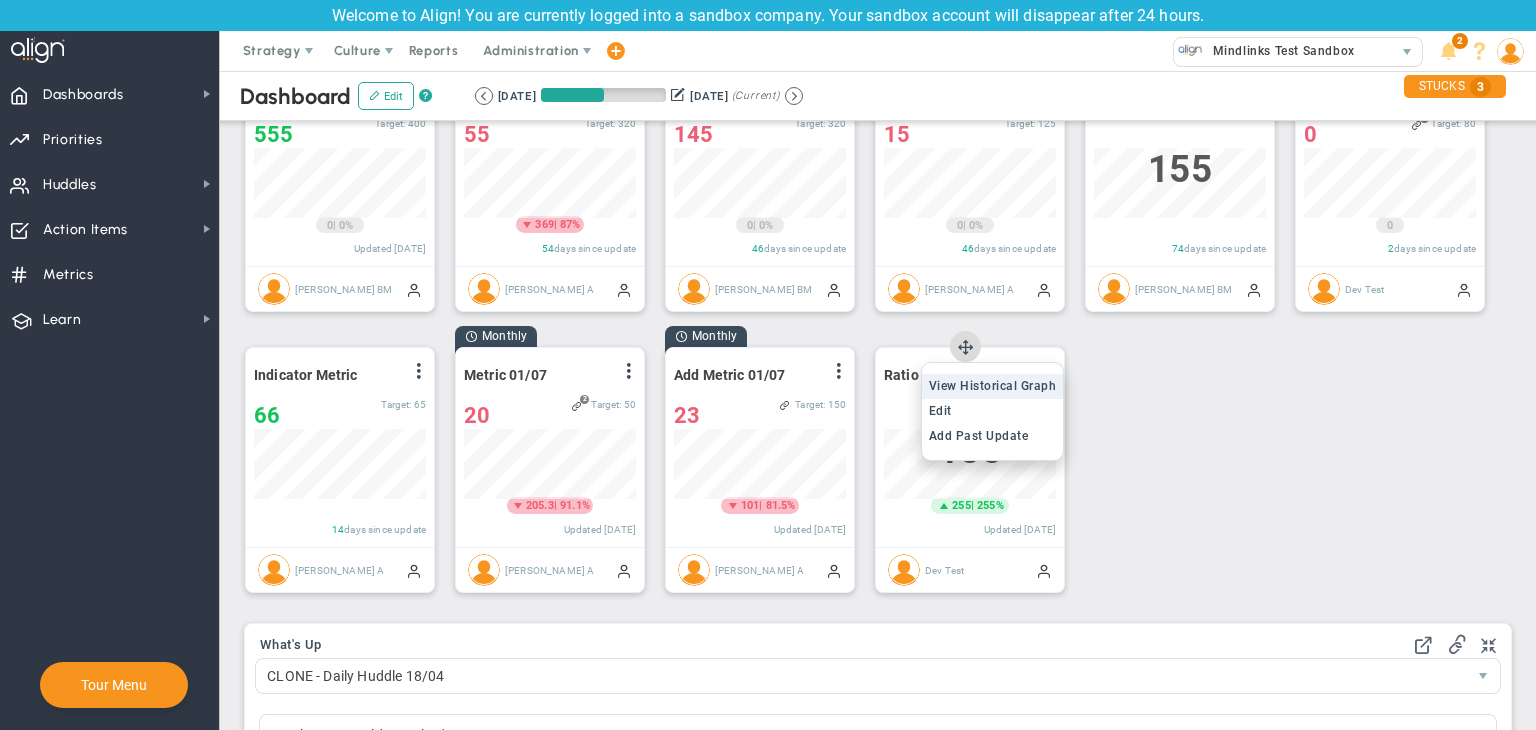 click on "View Historical Graph" at bounding box center (993, 386) 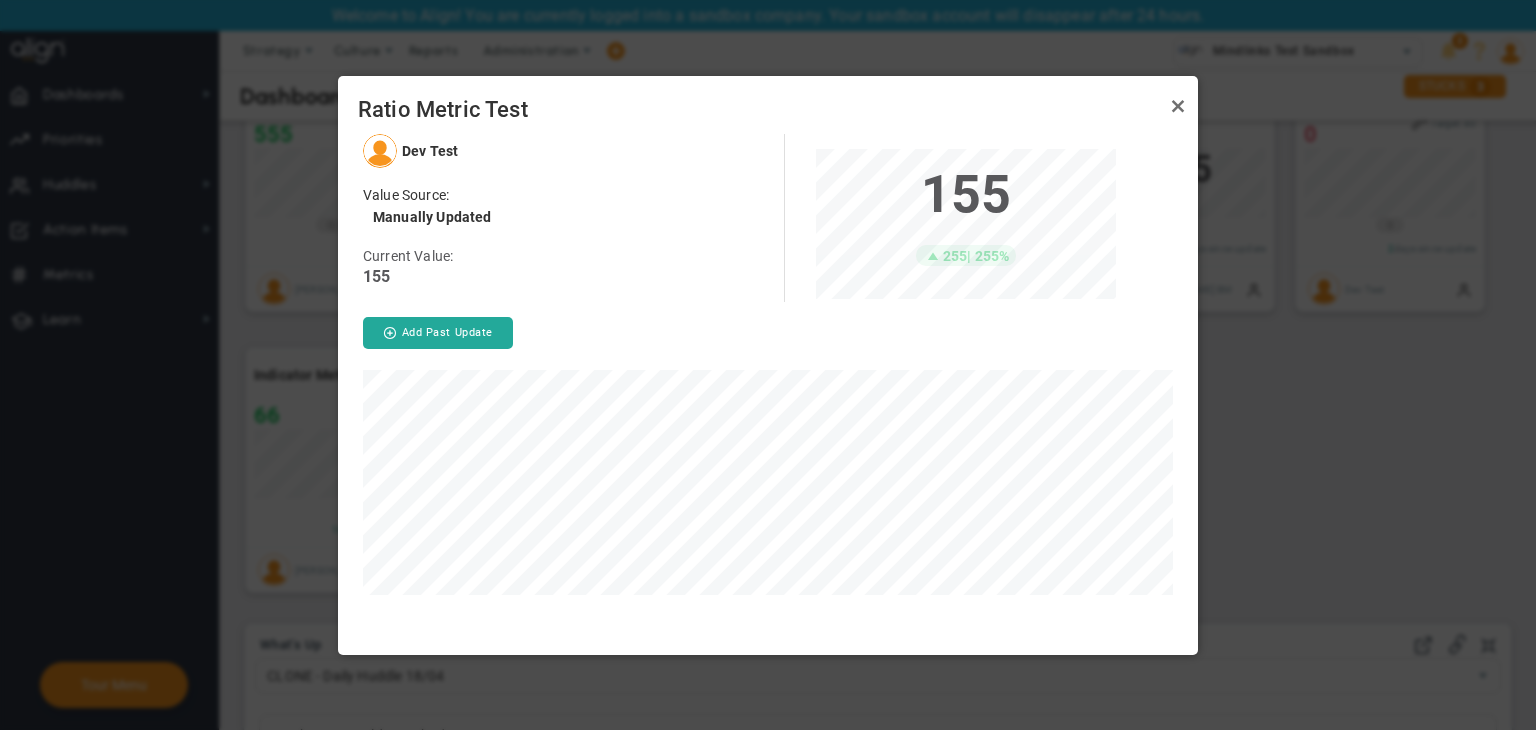 scroll, scrollTop: 999849, scrollLeft: 999700, axis: both 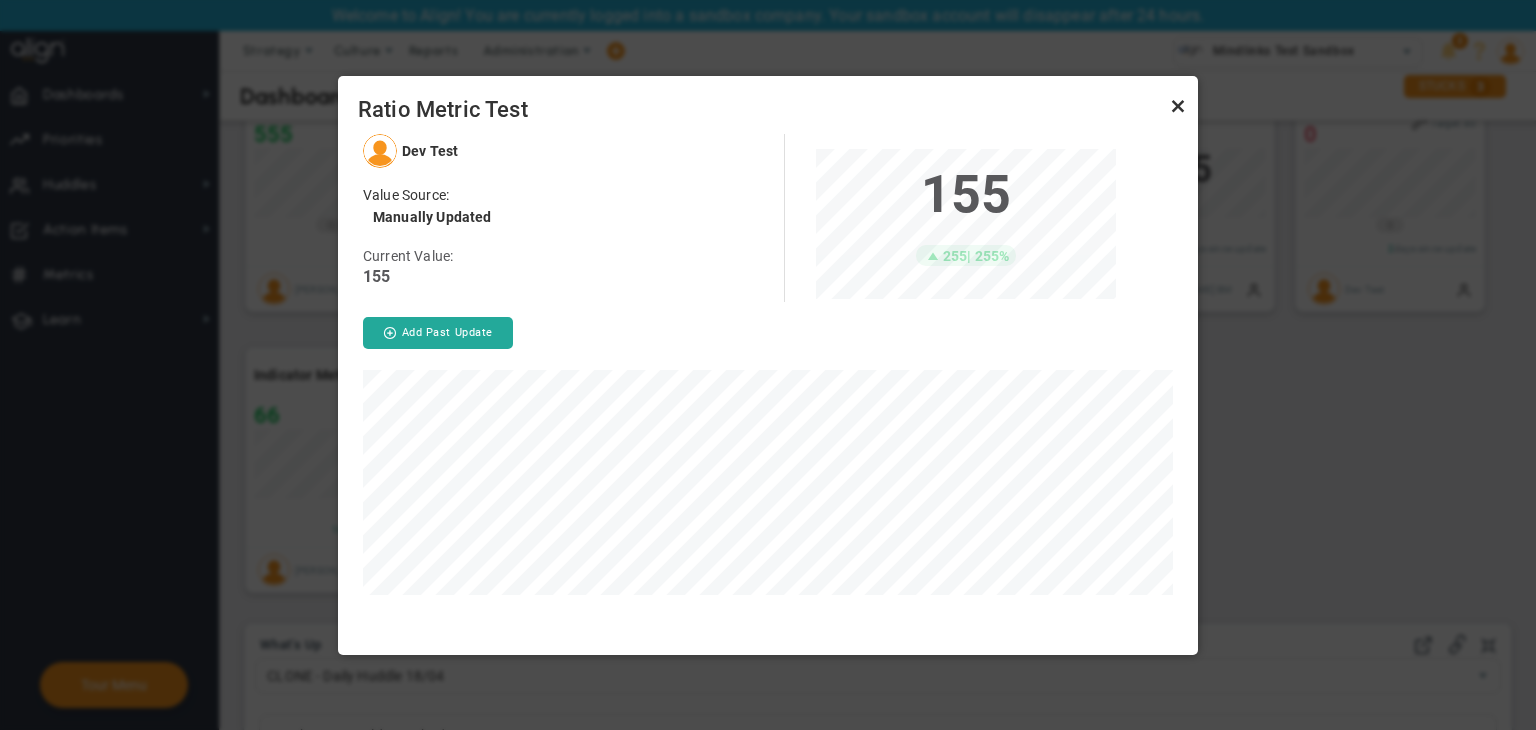 click at bounding box center (1178, 106) 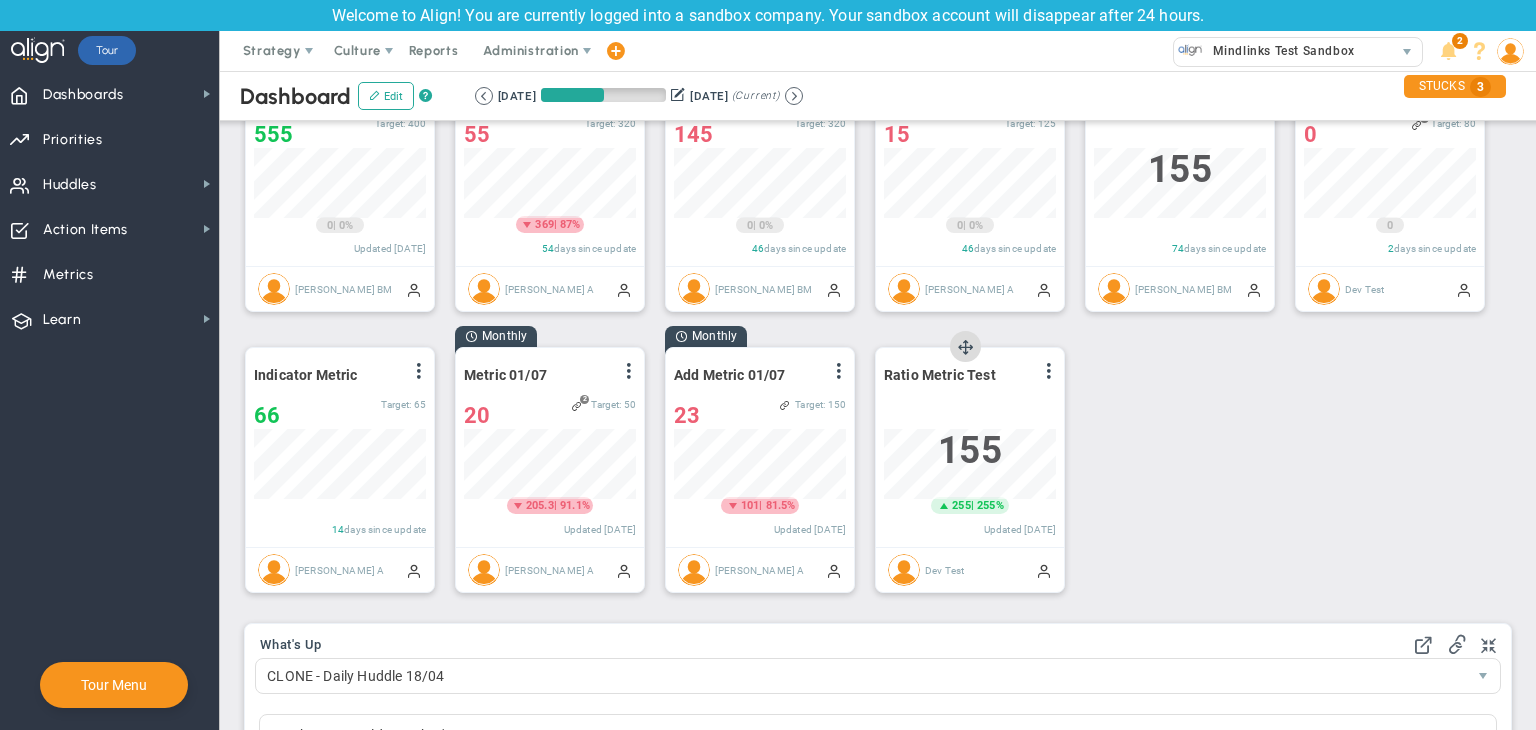 scroll, scrollTop: 0, scrollLeft: 0, axis: both 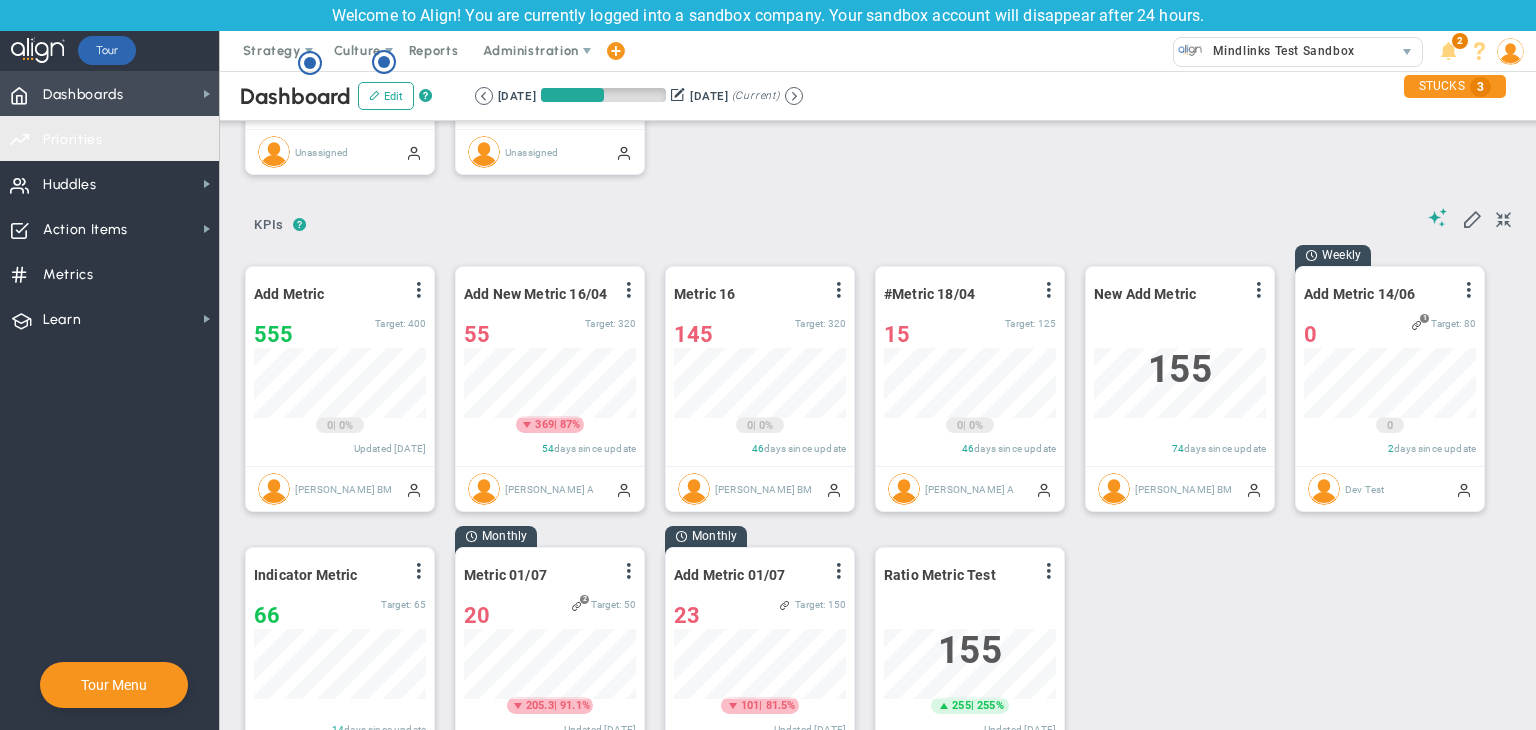 click on "Dashboards Dashboards" at bounding box center (109, 93) 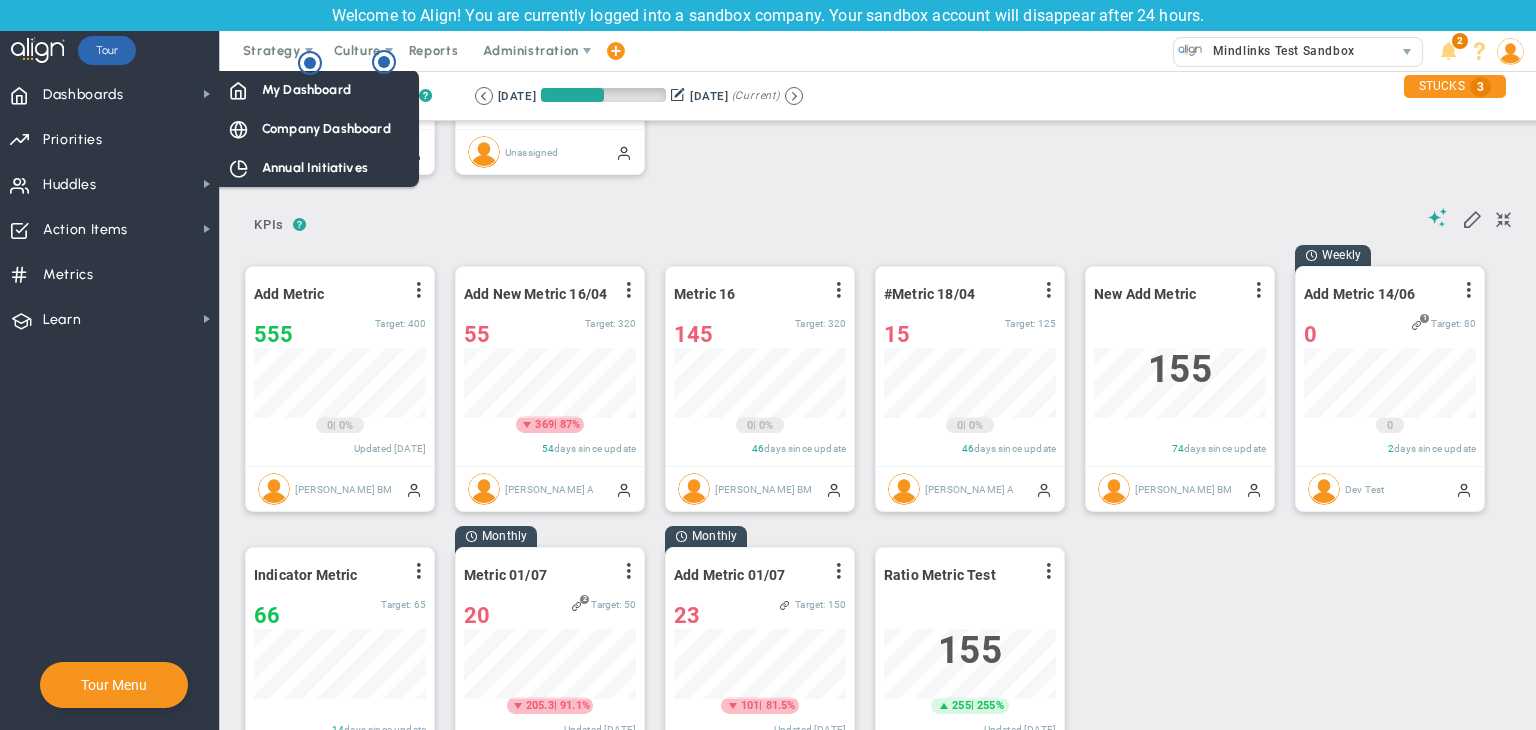 click on "Company Dashboard" at bounding box center [326, 128] 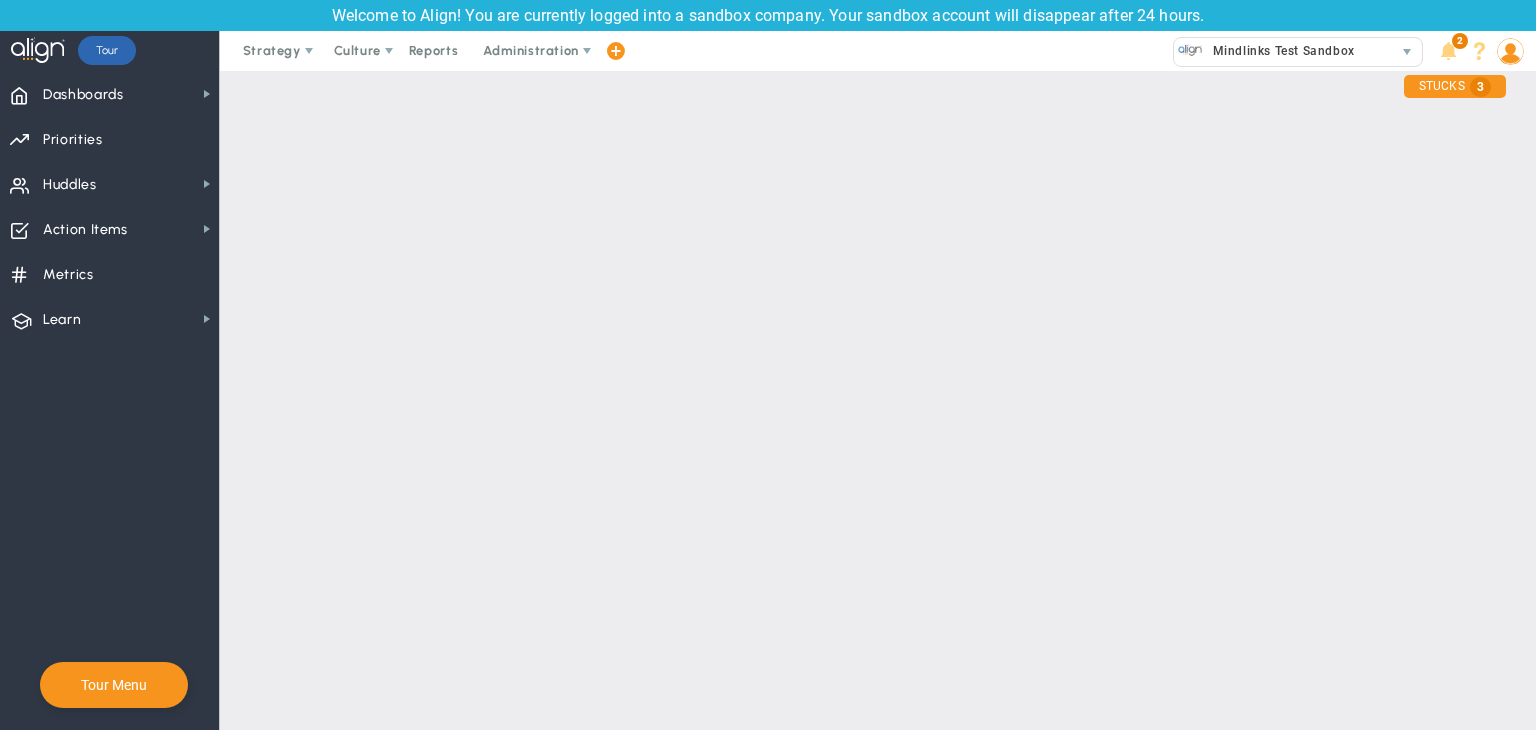 scroll, scrollTop: 0, scrollLeft: 0, axis: both 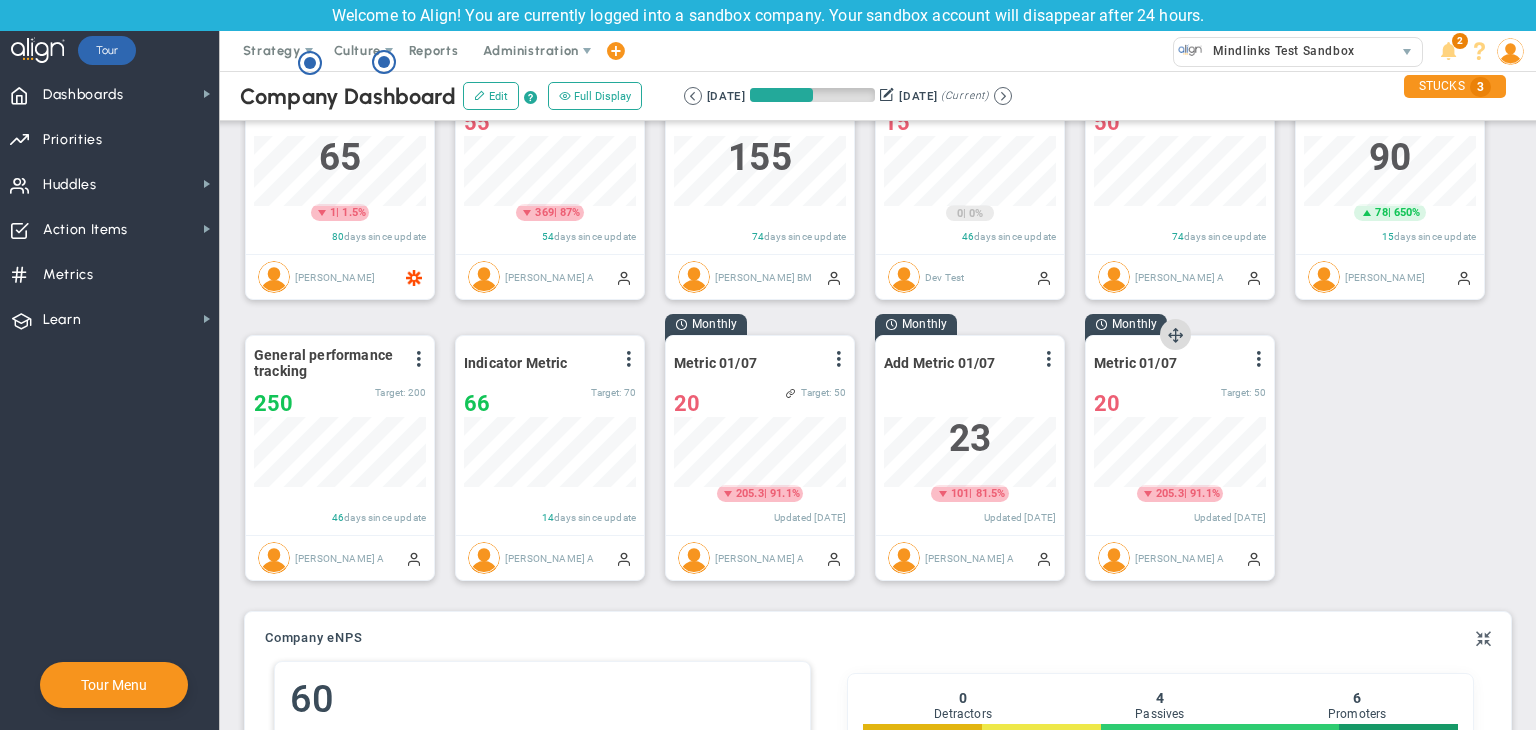 click at bounding box center [1259, 359] 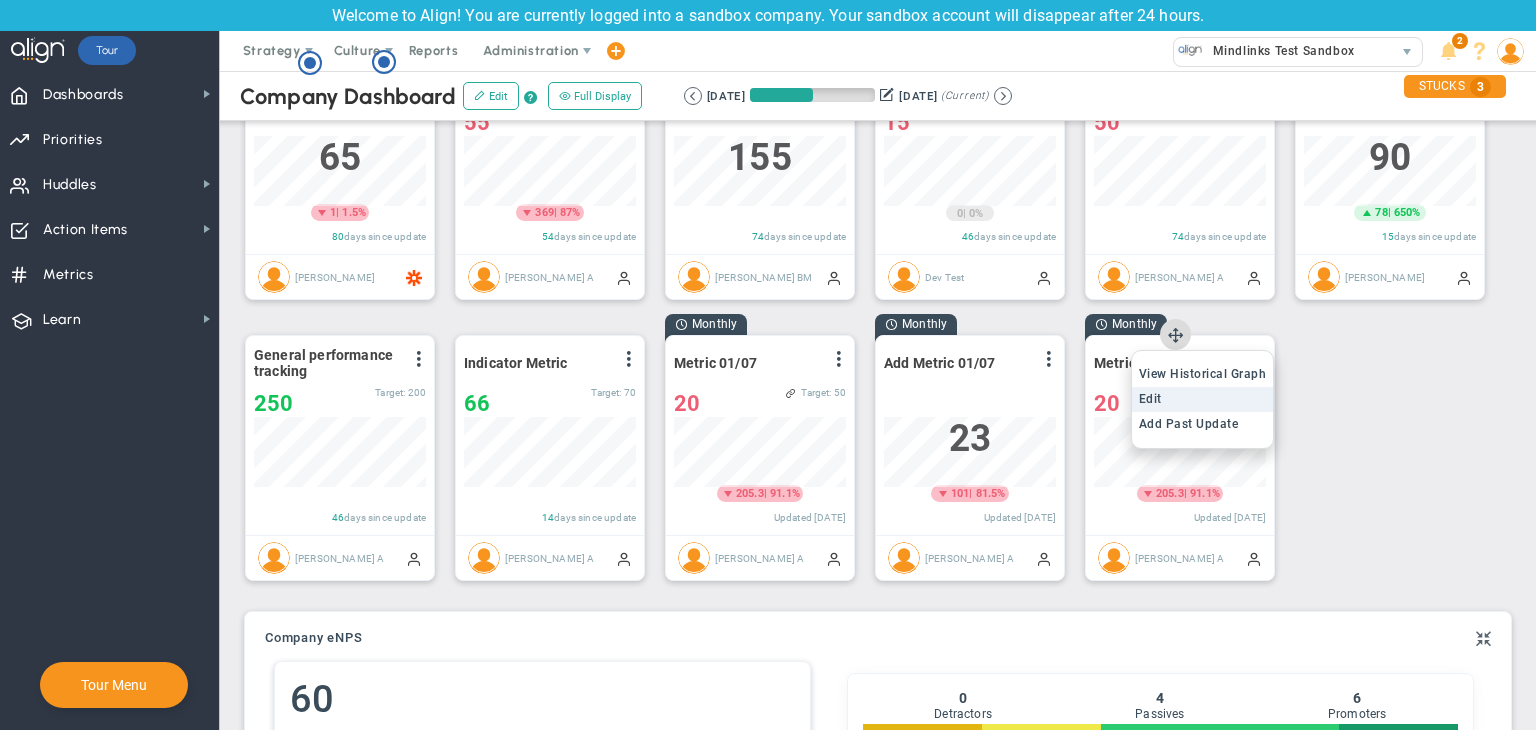 click on "Edit" at bounding box center [1150, 399] 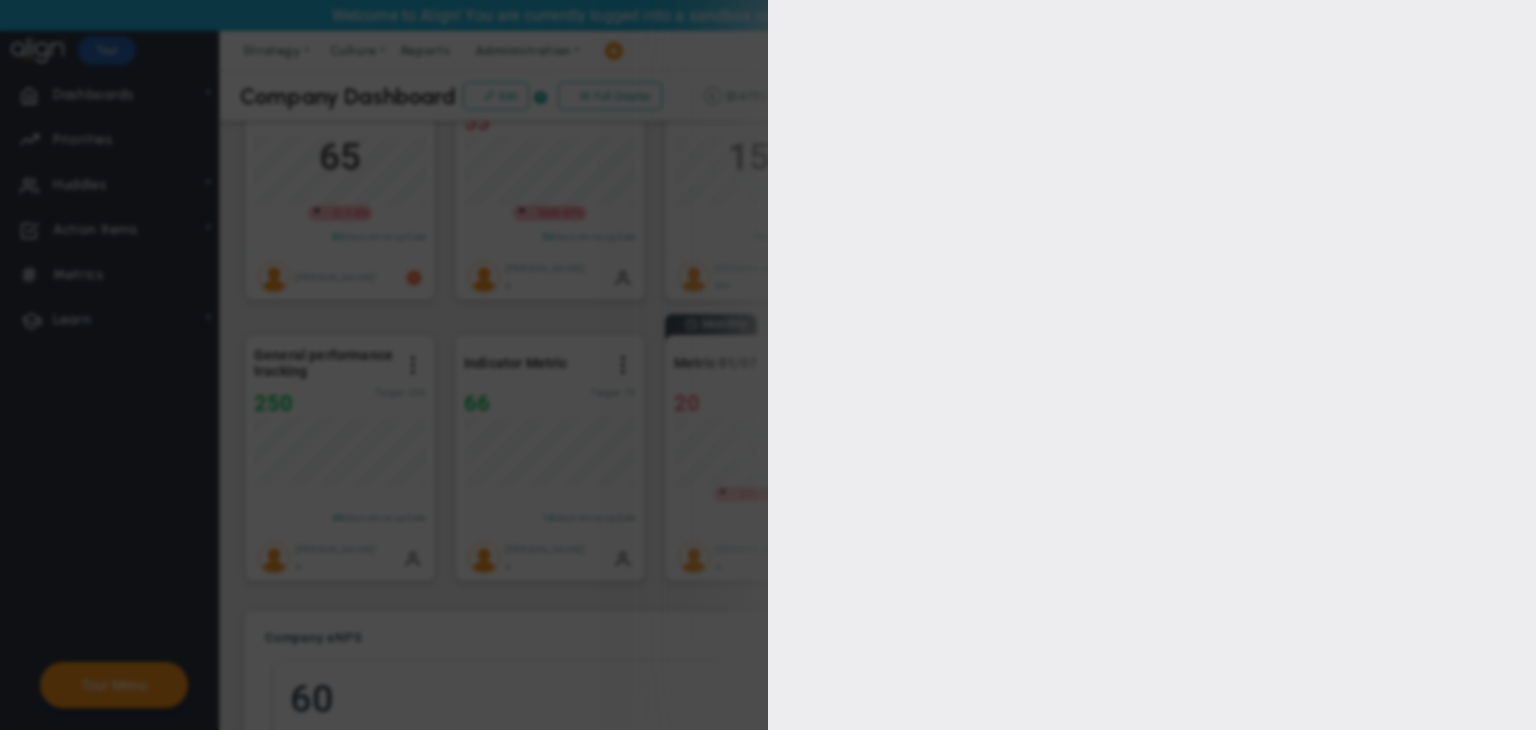 type on "Metric 01/07" 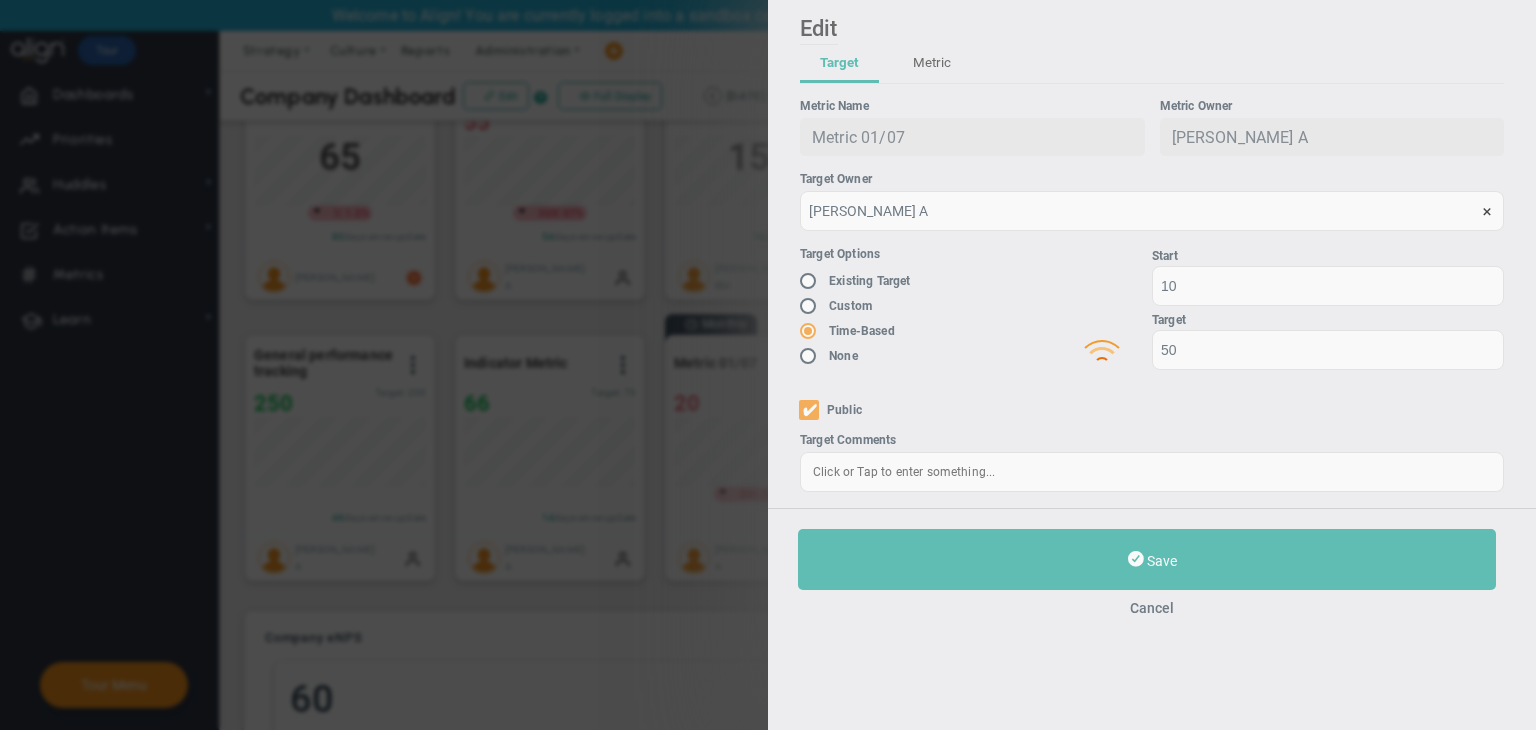 click on "Metric" at bounding box center (932, 64) 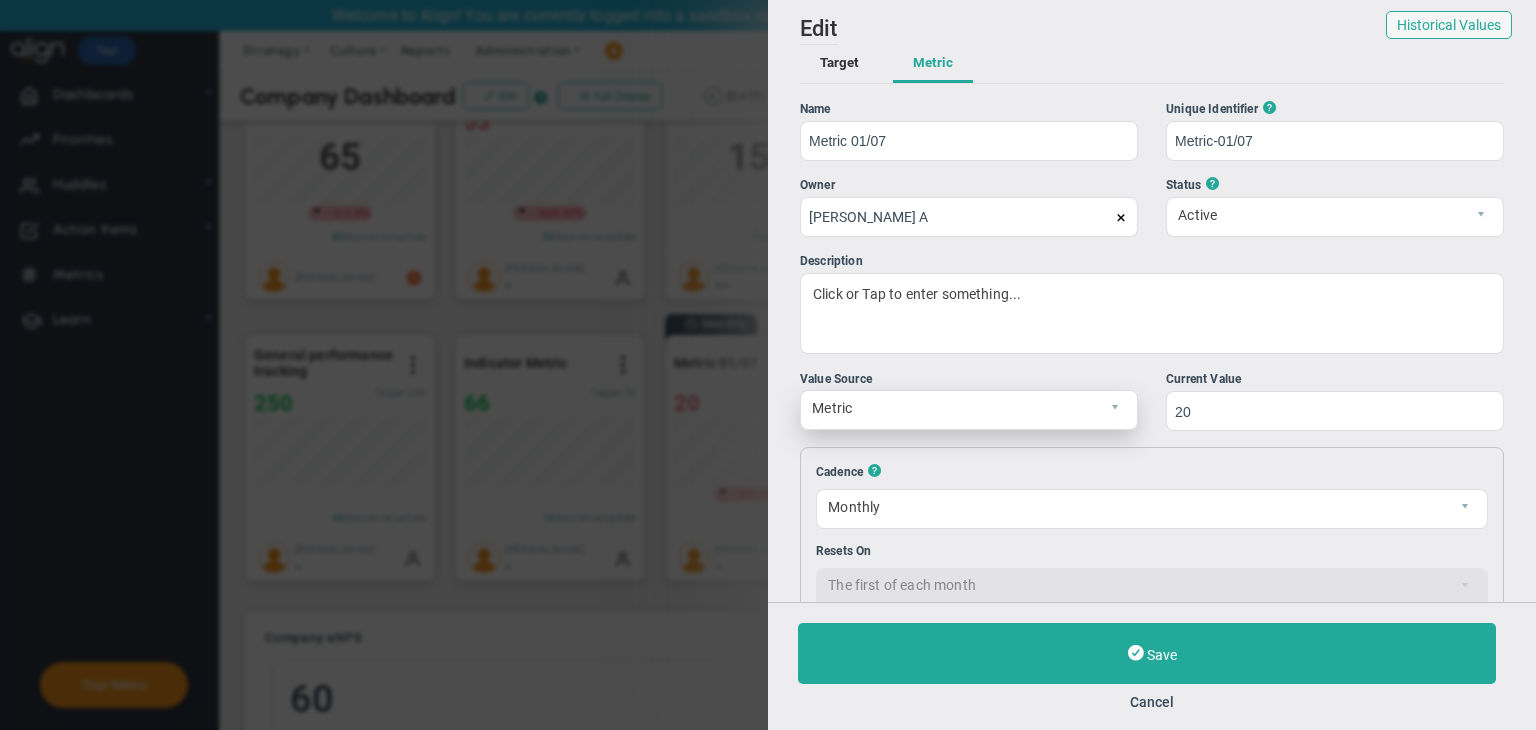 click on "Metric" at bounding box center [952, 408] 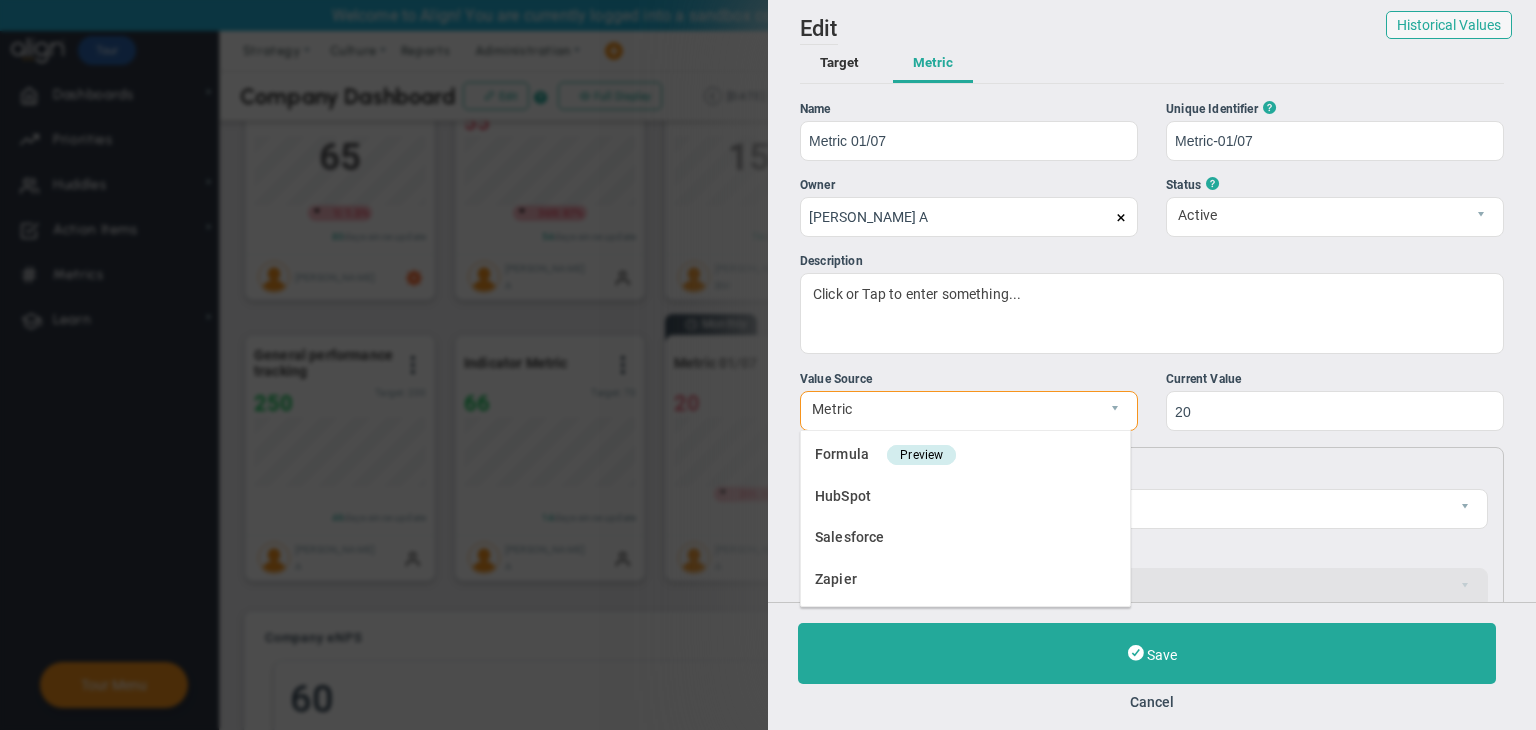 click on "Cadence
?" at bounding box center [1152, 471] 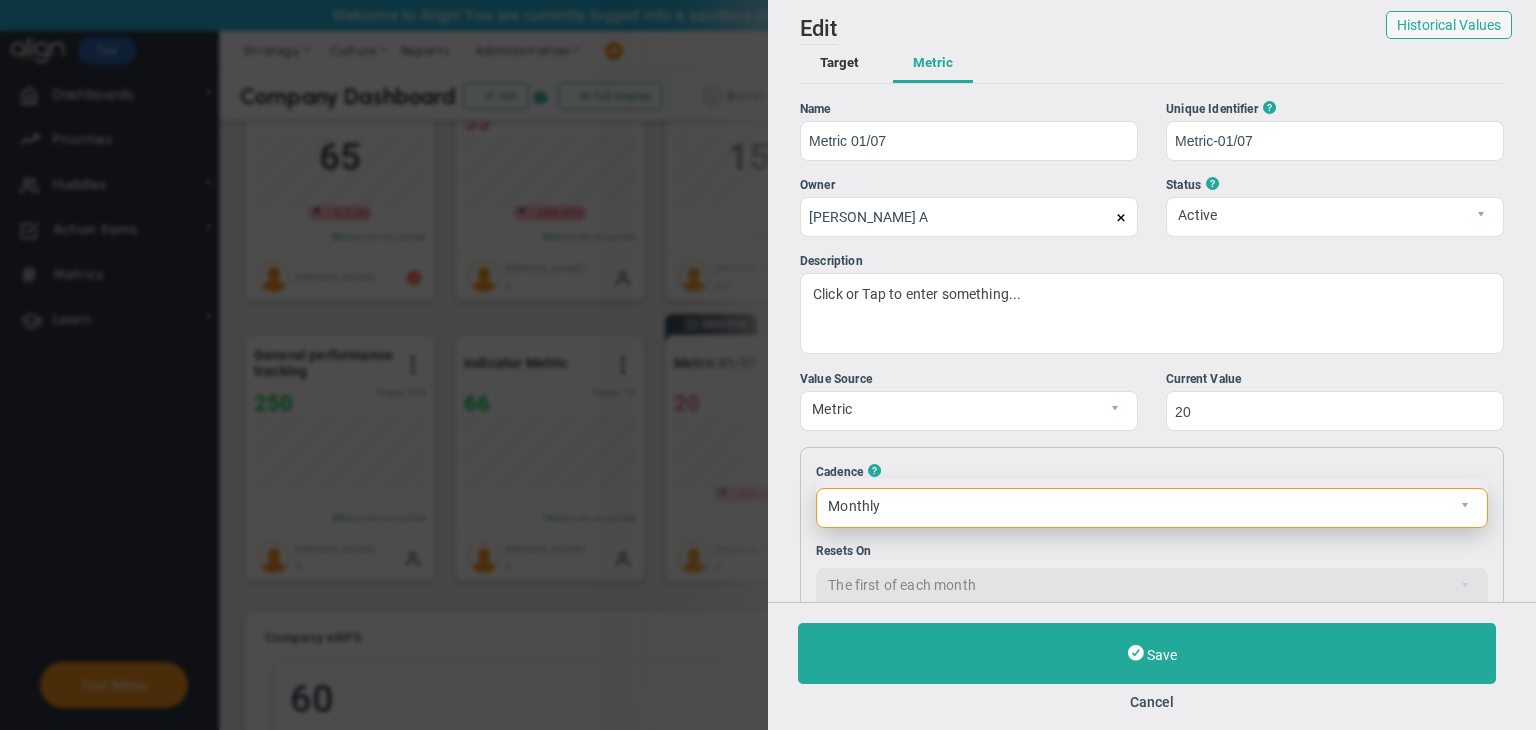 click on "Monthly" at bounding box center [1135, 506] 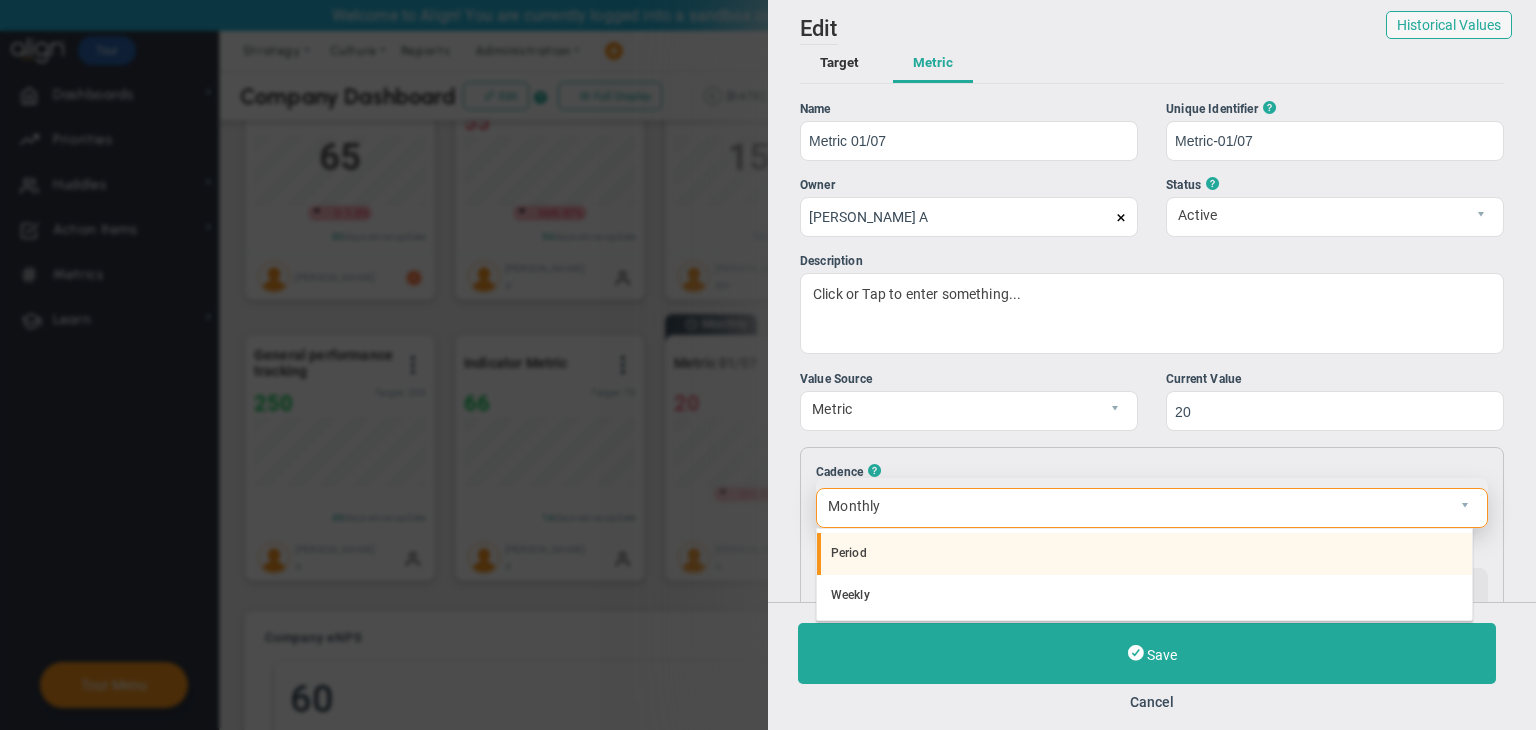 click on "Period" at bounding box center (1145, 554) 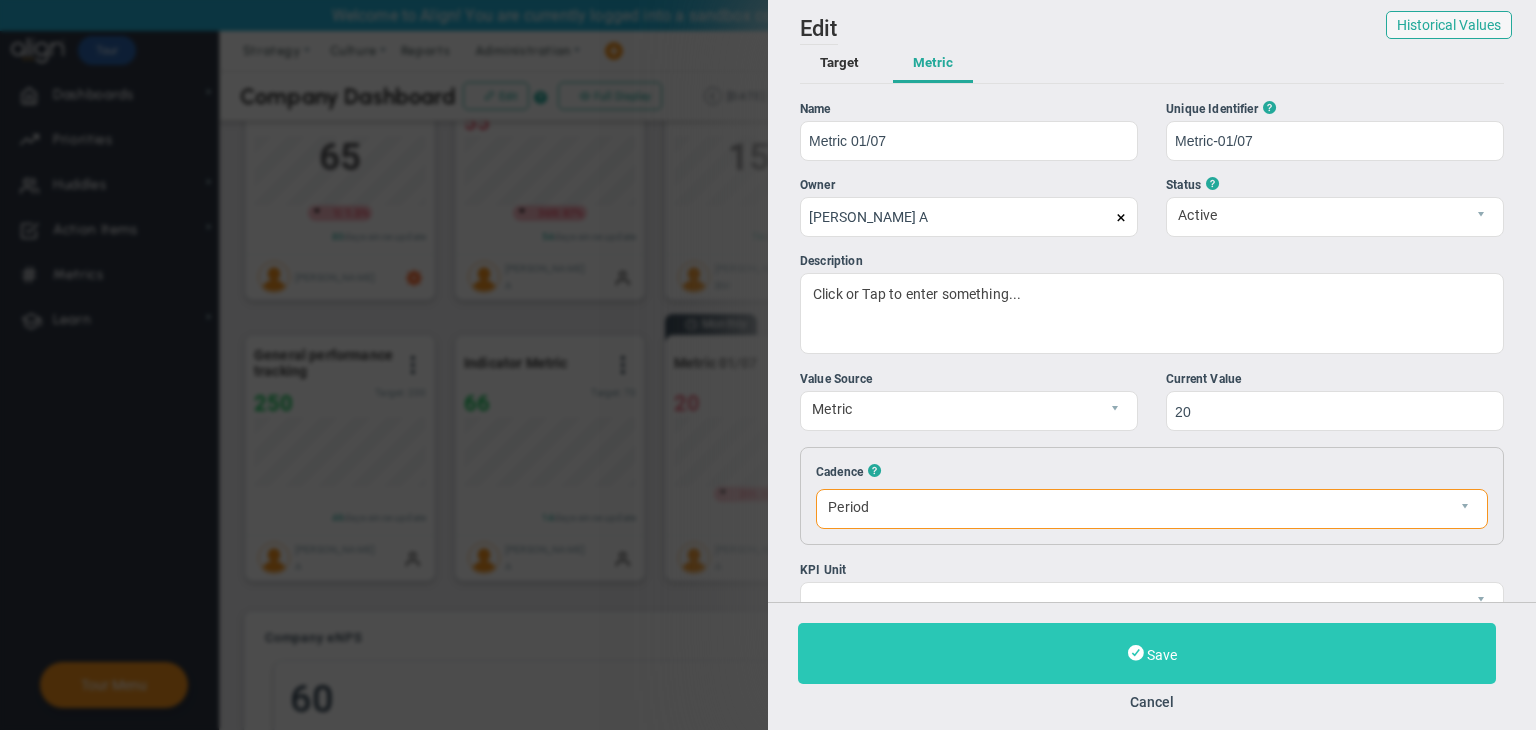 click on "Save" at bounding box center (1147, 653) 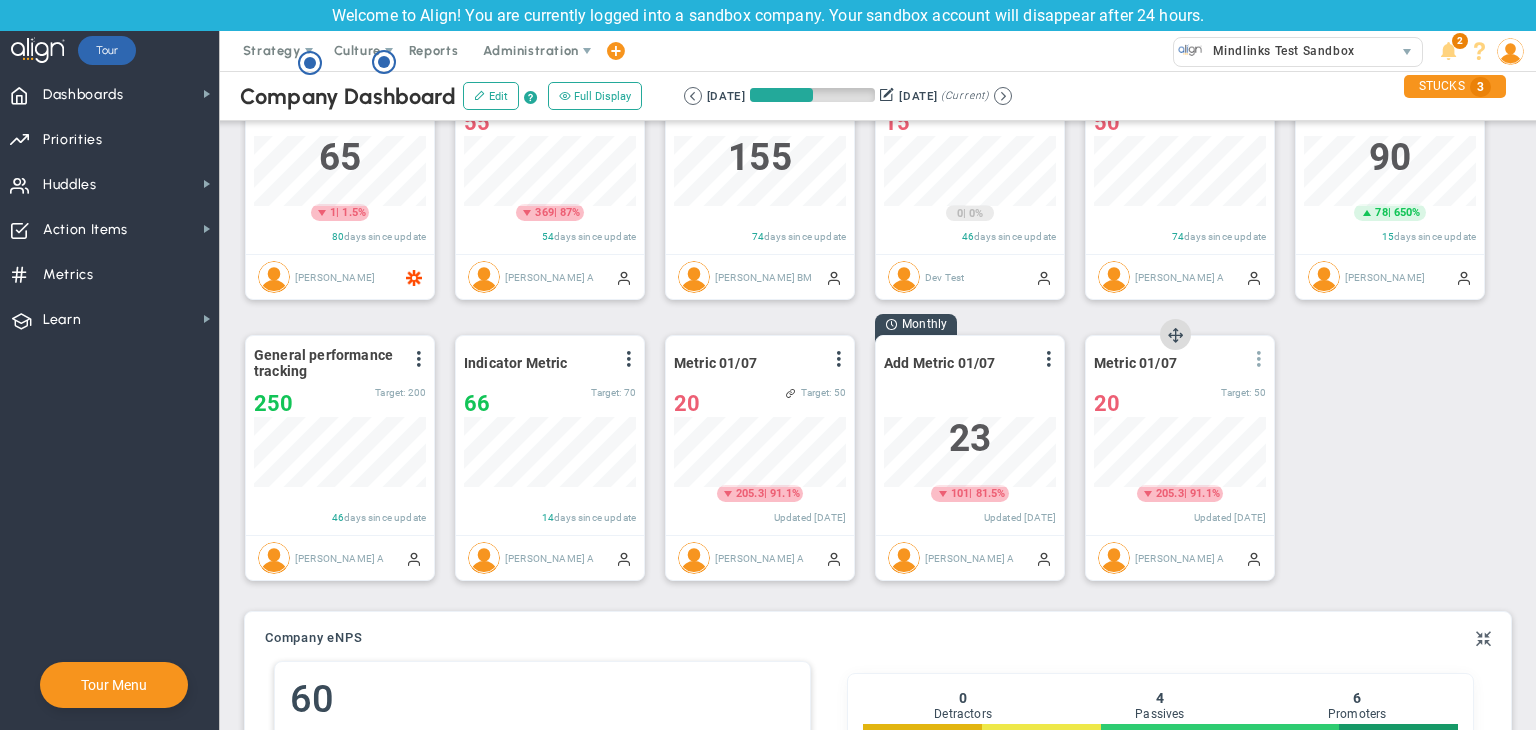 scroll, scrollTop: 999929, scrollLeft: 999827, axis: both 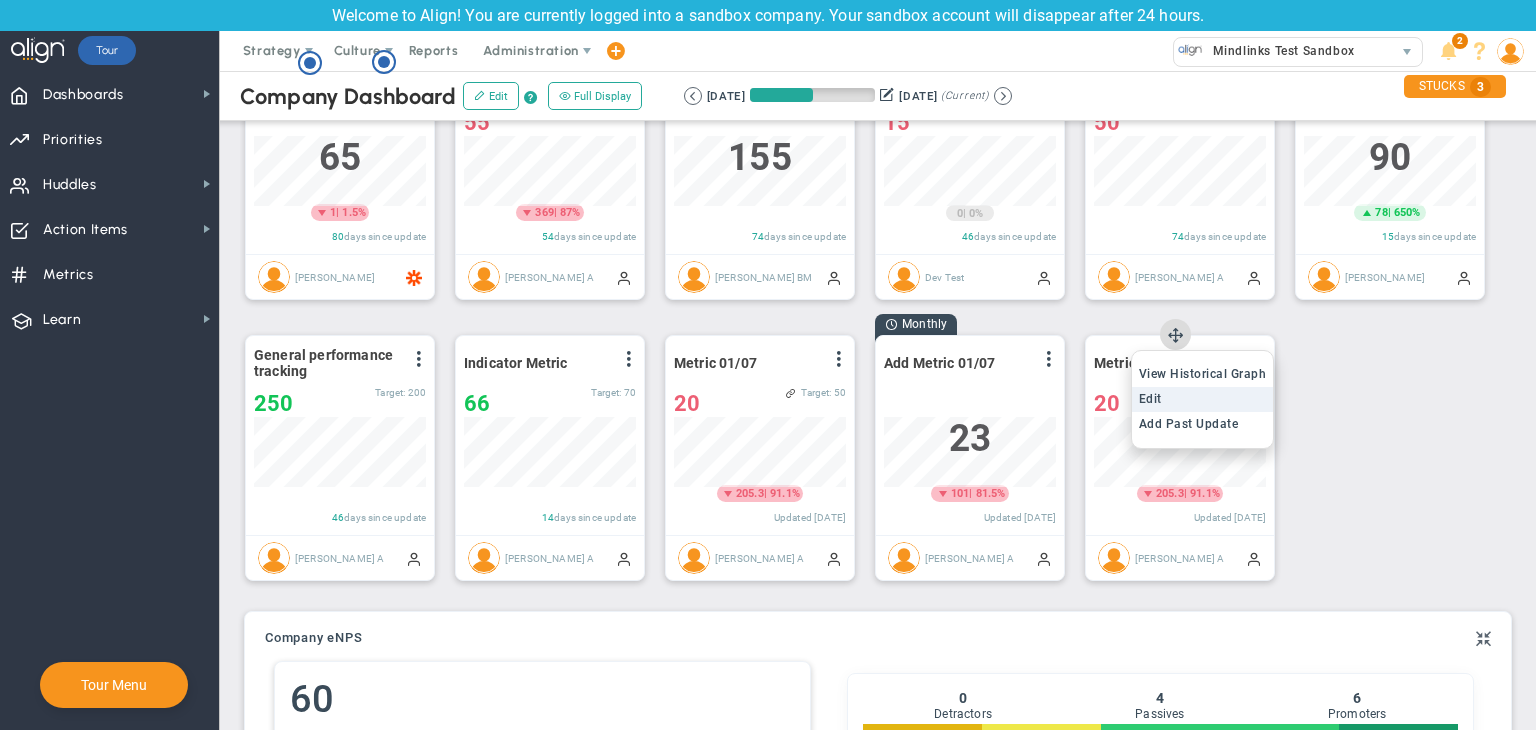 click on "Edit" at bounding box center [1203, 399] 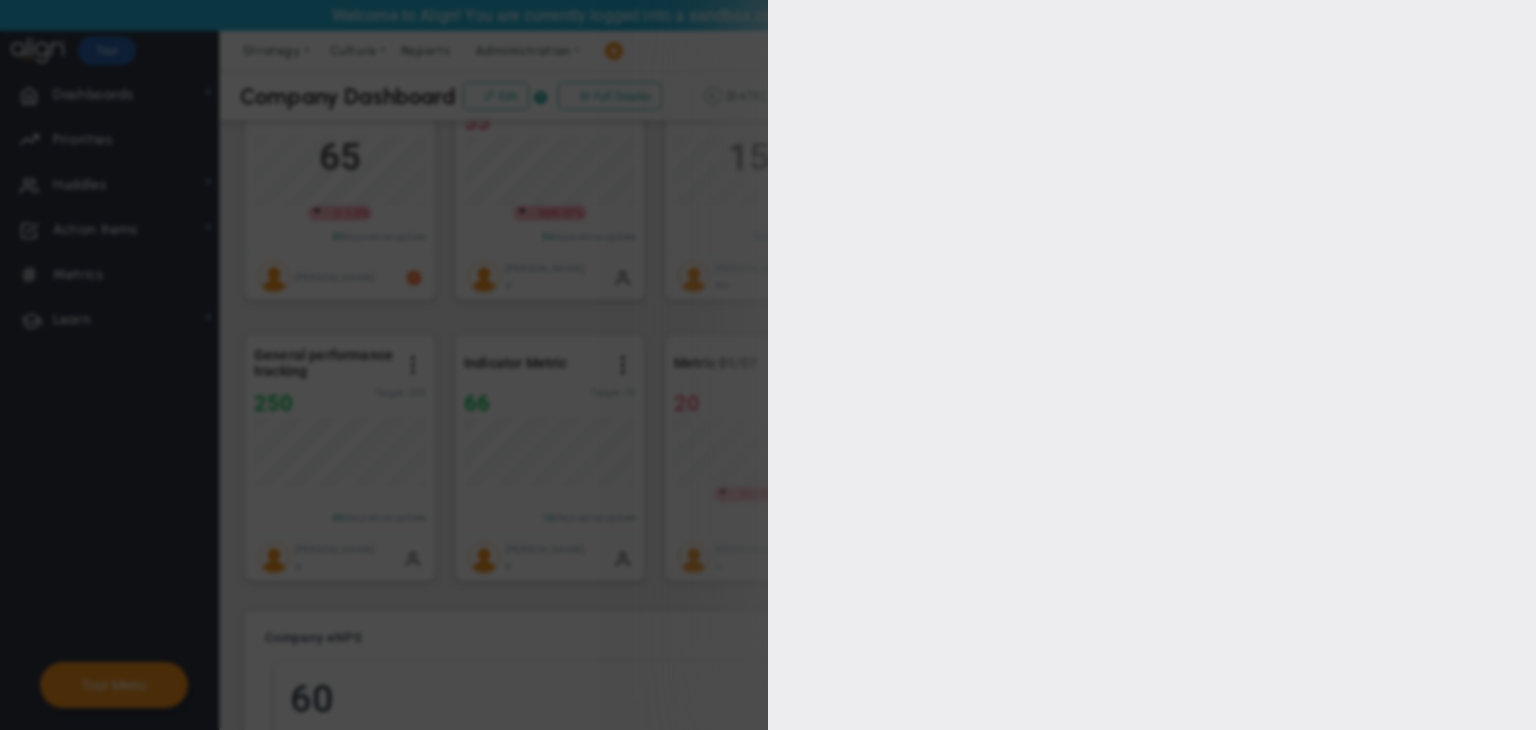 type on "[PERSON_NAME] A" 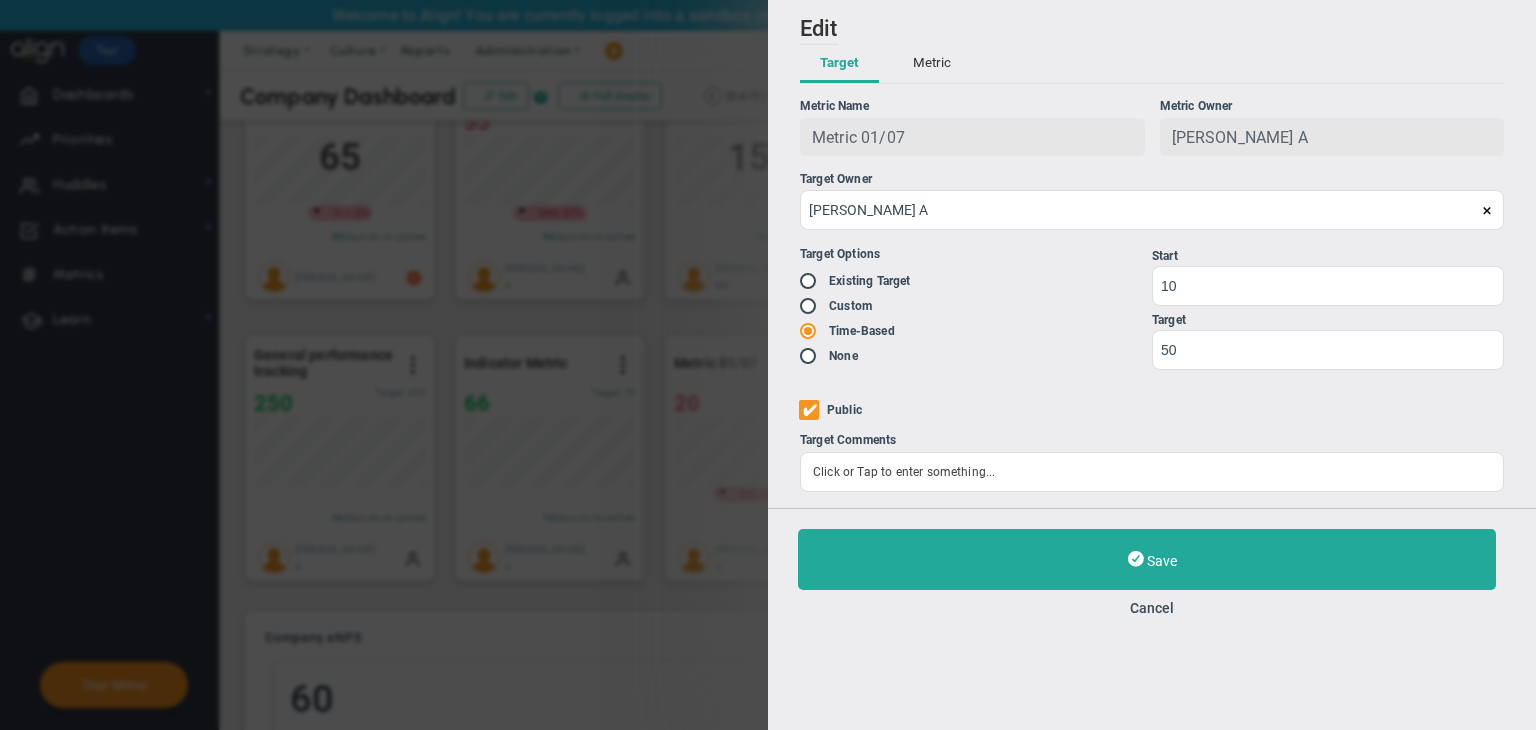click at bounding box center [1487, 211] 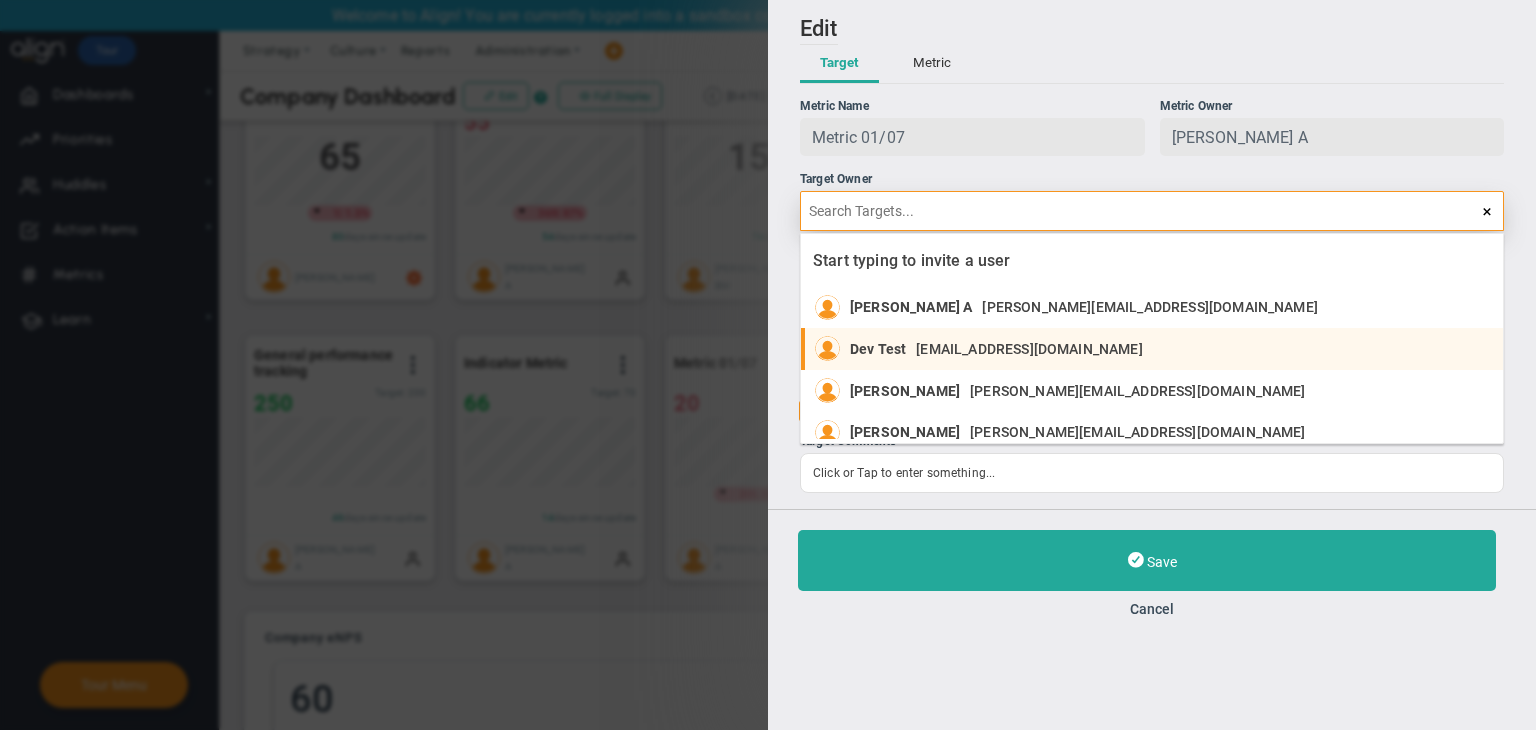 click on "Dev Test
[EMAIL_ADDRESS][DOMAIN_NAME]" at bounding box center [1001, 348] 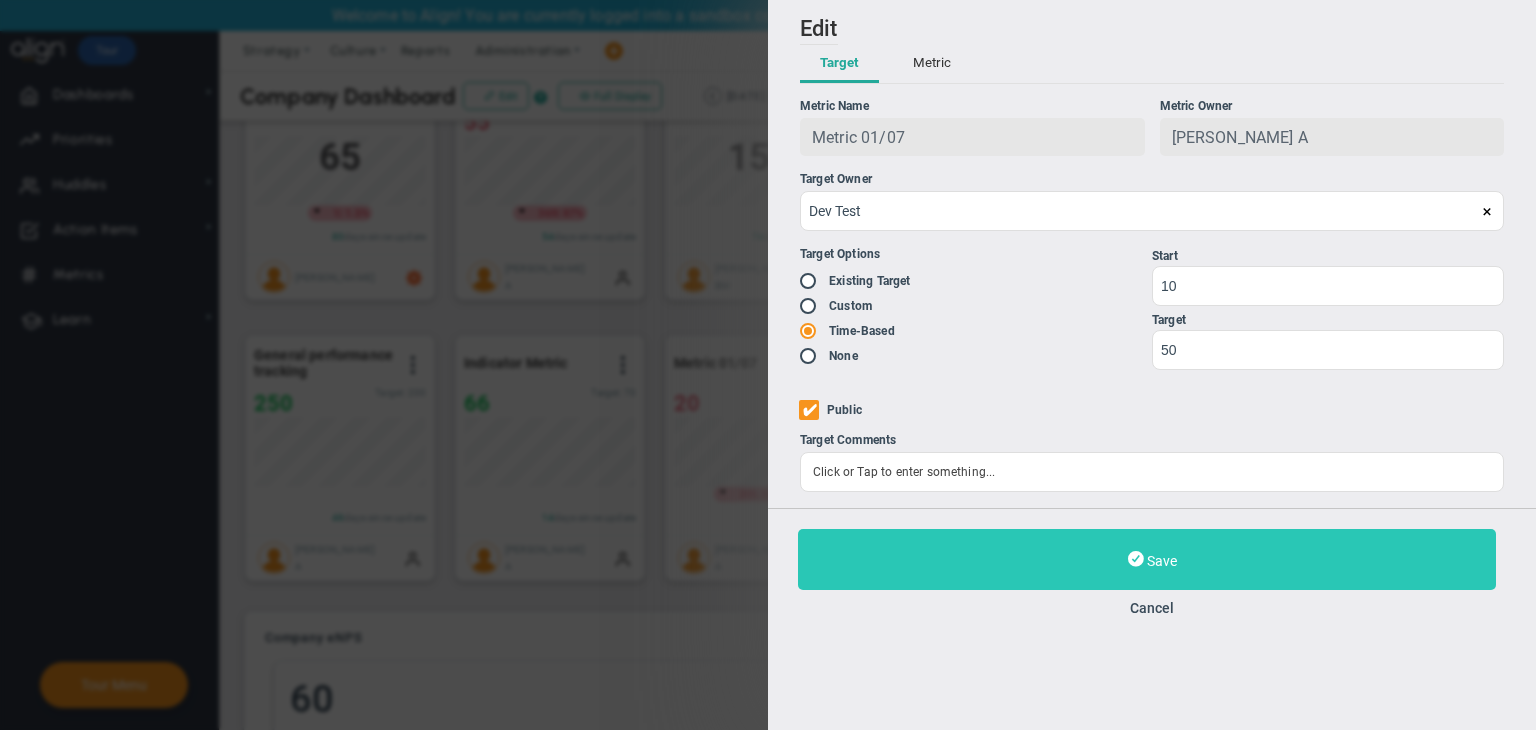 click on "Save" at bounding box center (1147, 559) 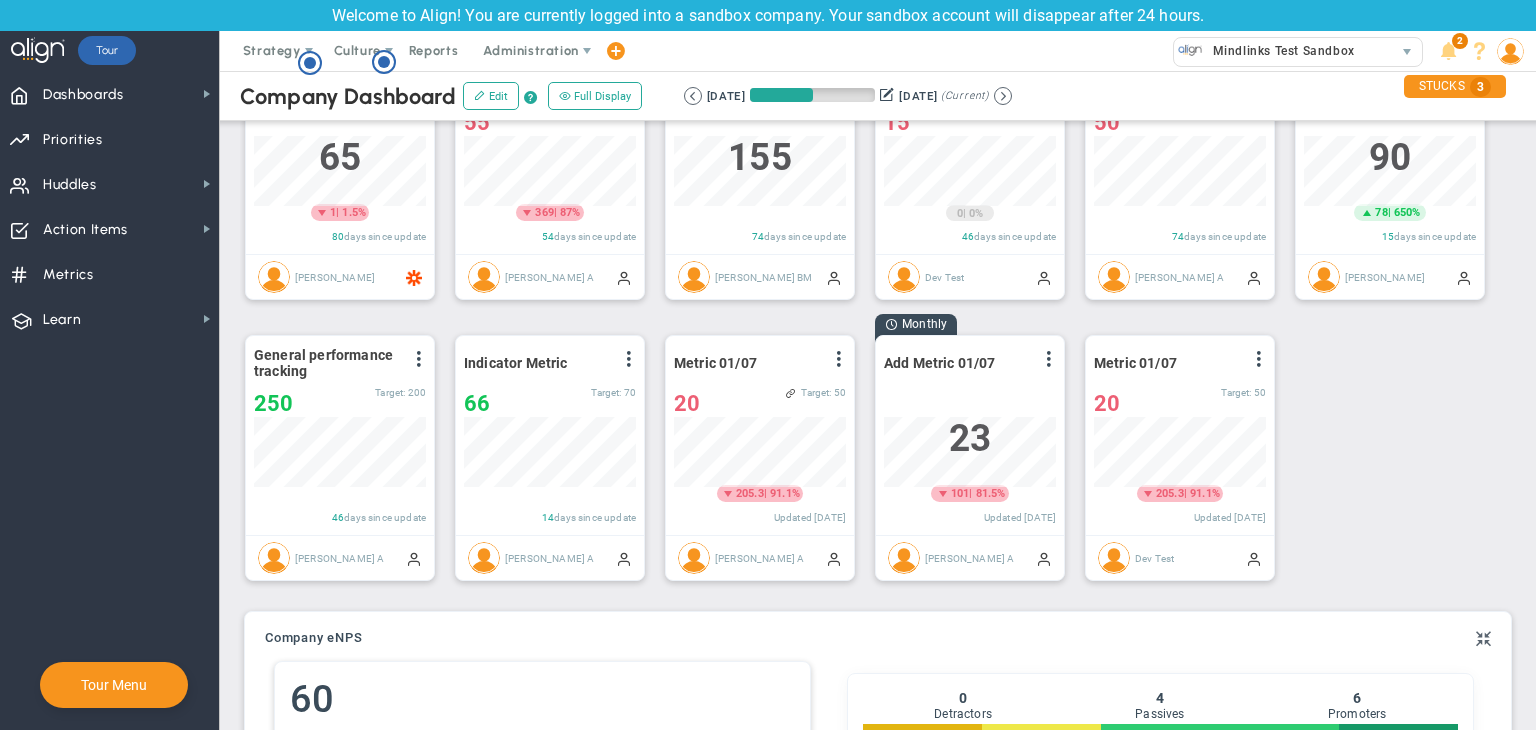 scroll, scrollTop: 999929, scrollLeft: 999827, axis: both 